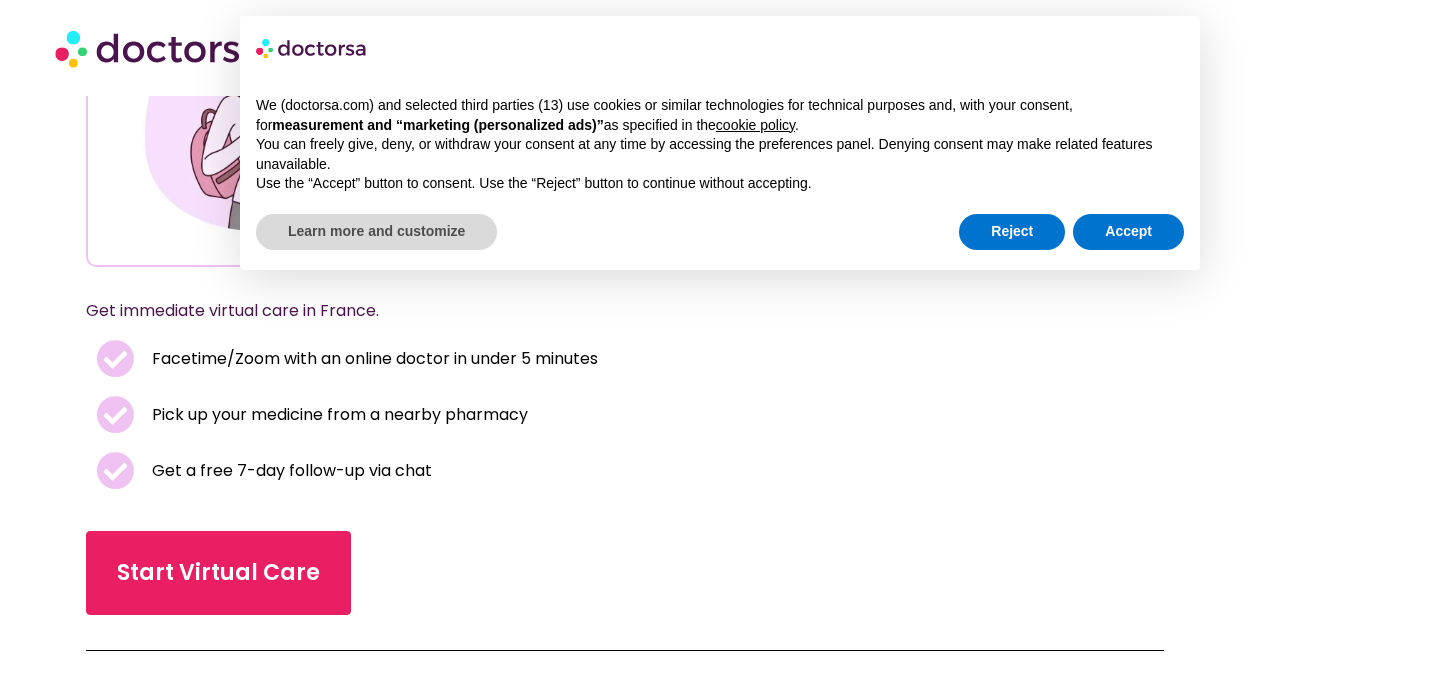 scroll, scrollTop: 287, scrollLeft: 0, axis: vertical 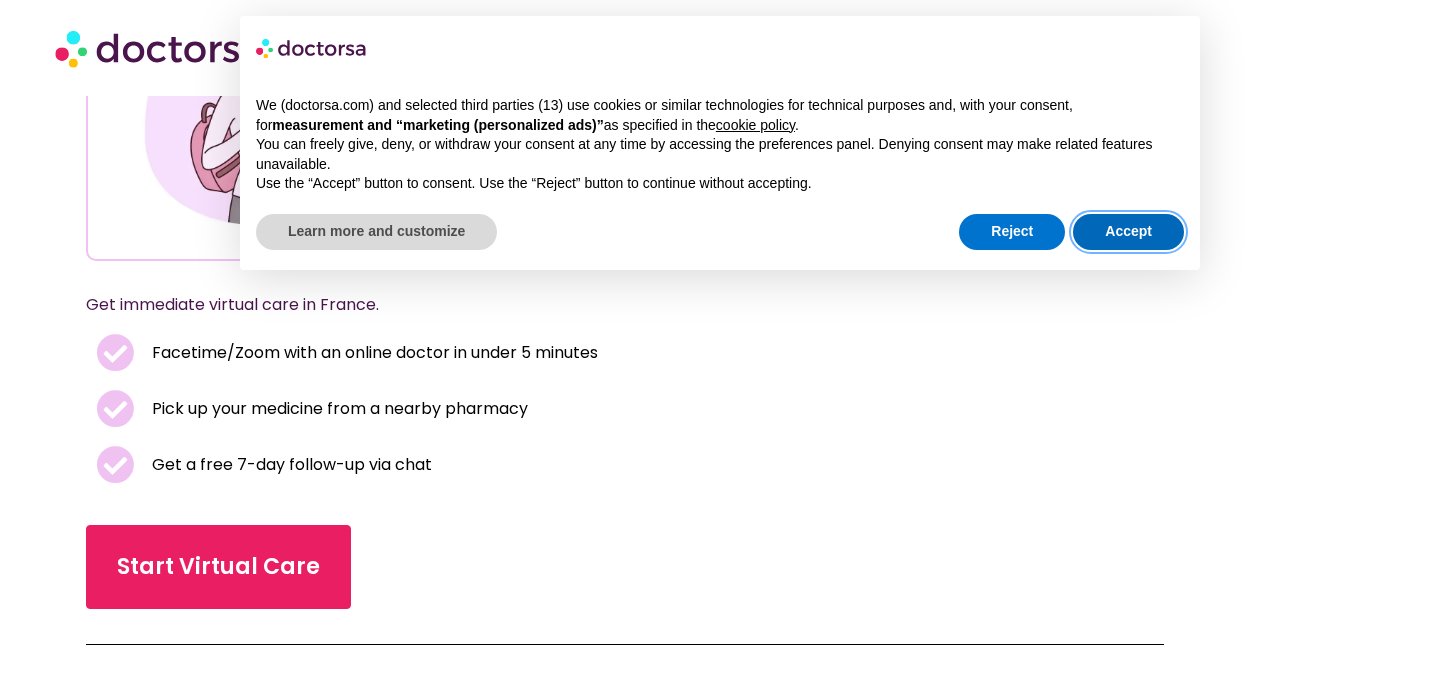 click on "Accept" at bounding box center [1128, 232] 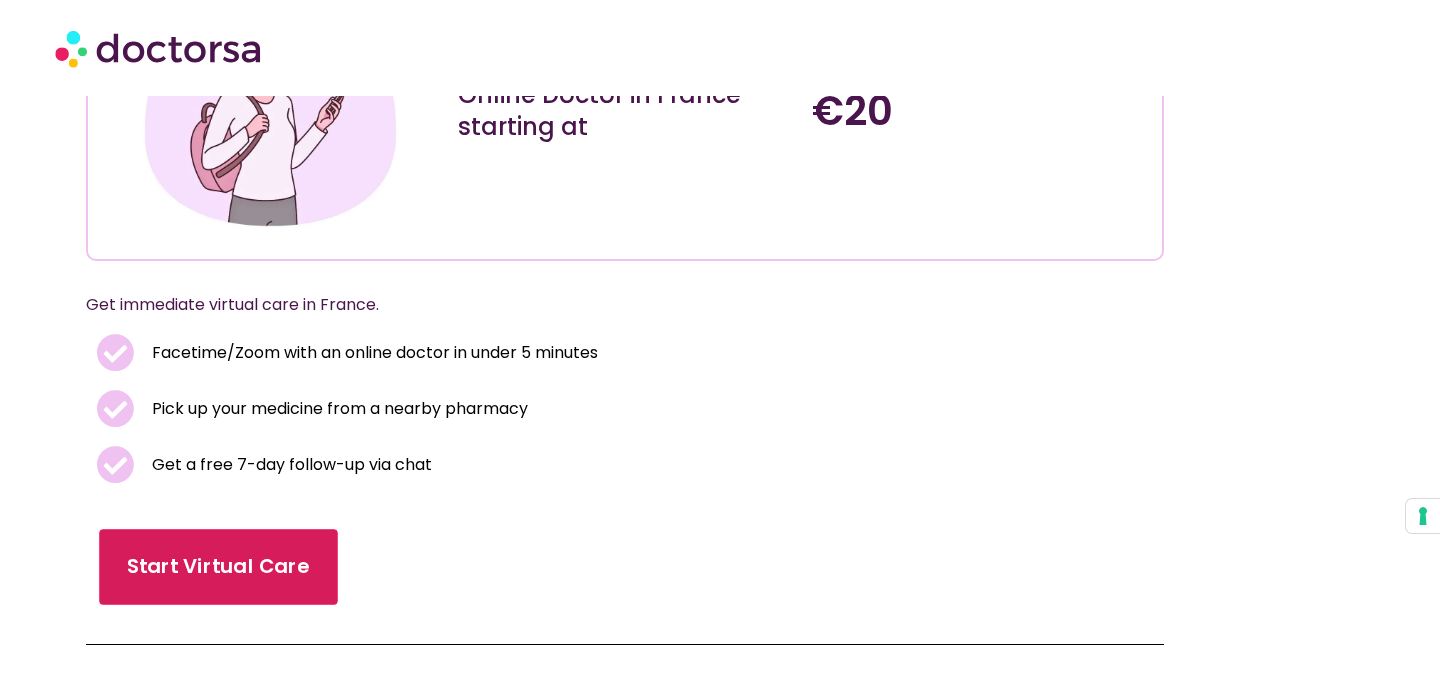 click on "Start Virtual Care" at bounding box center [219, 567] 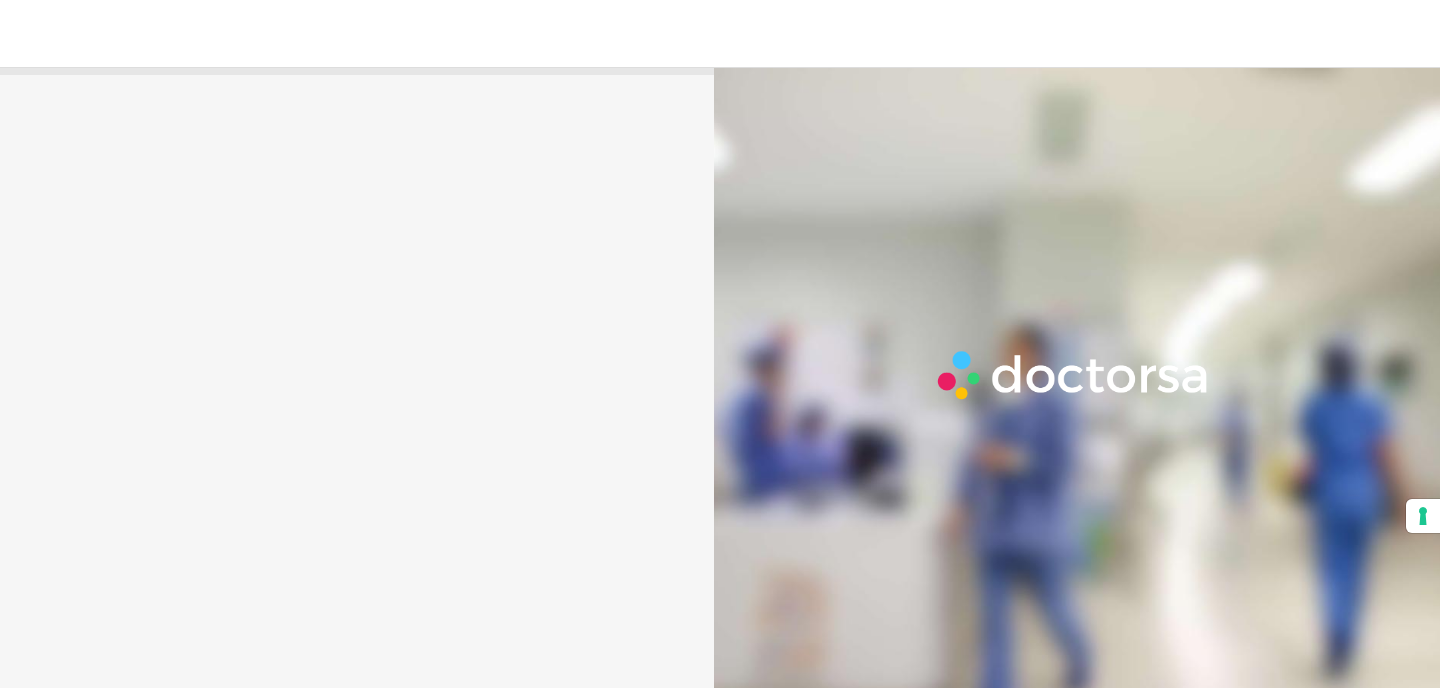 scroll, scrollTop: 0, scrollLeft: 0, axis: both 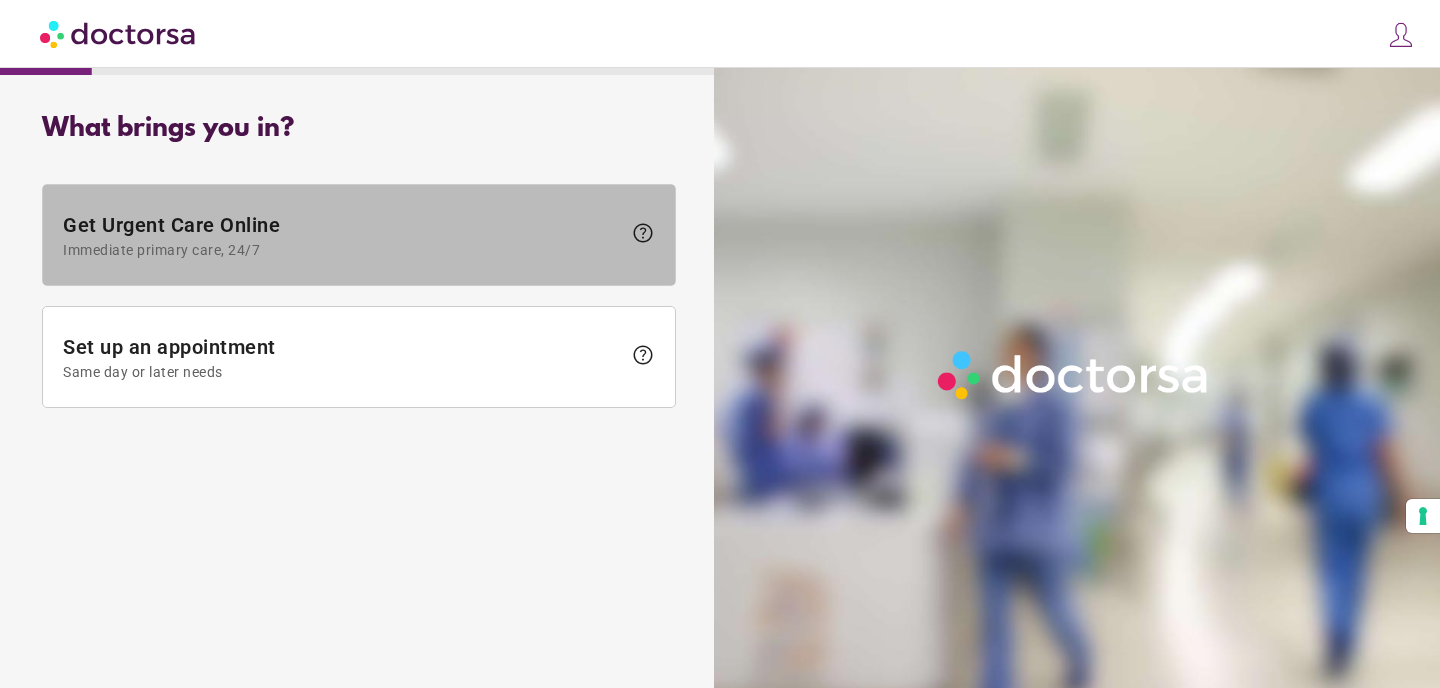 click on "Immediate primary care, 24/7" at bounding box center (342, 250) 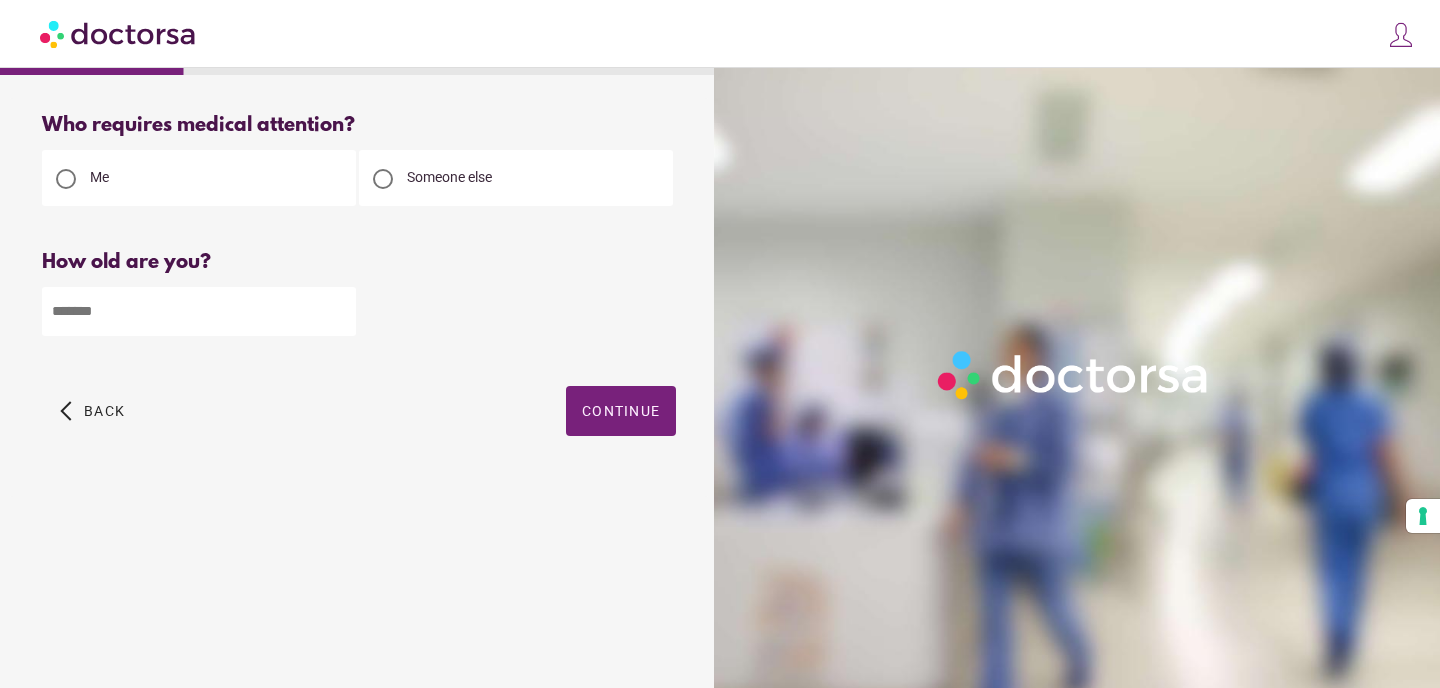 click at bounding box center (199, 311) 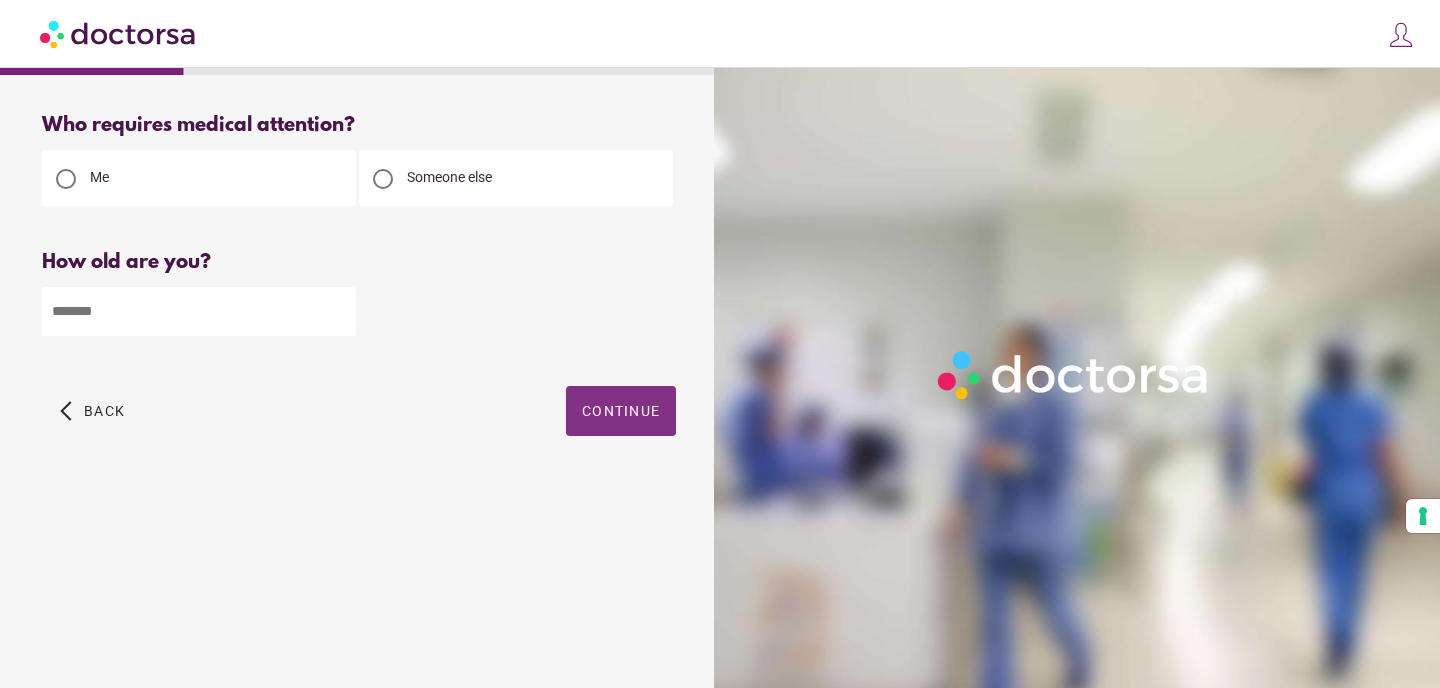 type on "**" 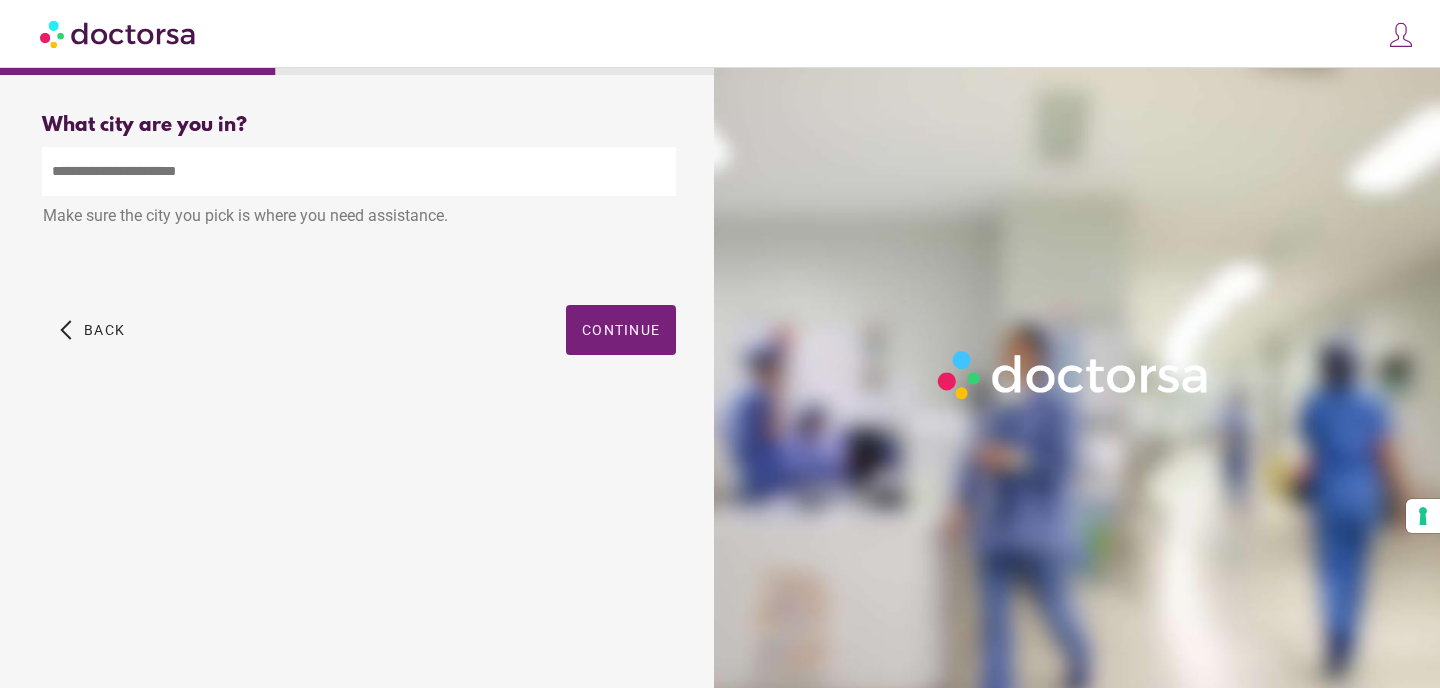 click at bounding box center (359, 171) 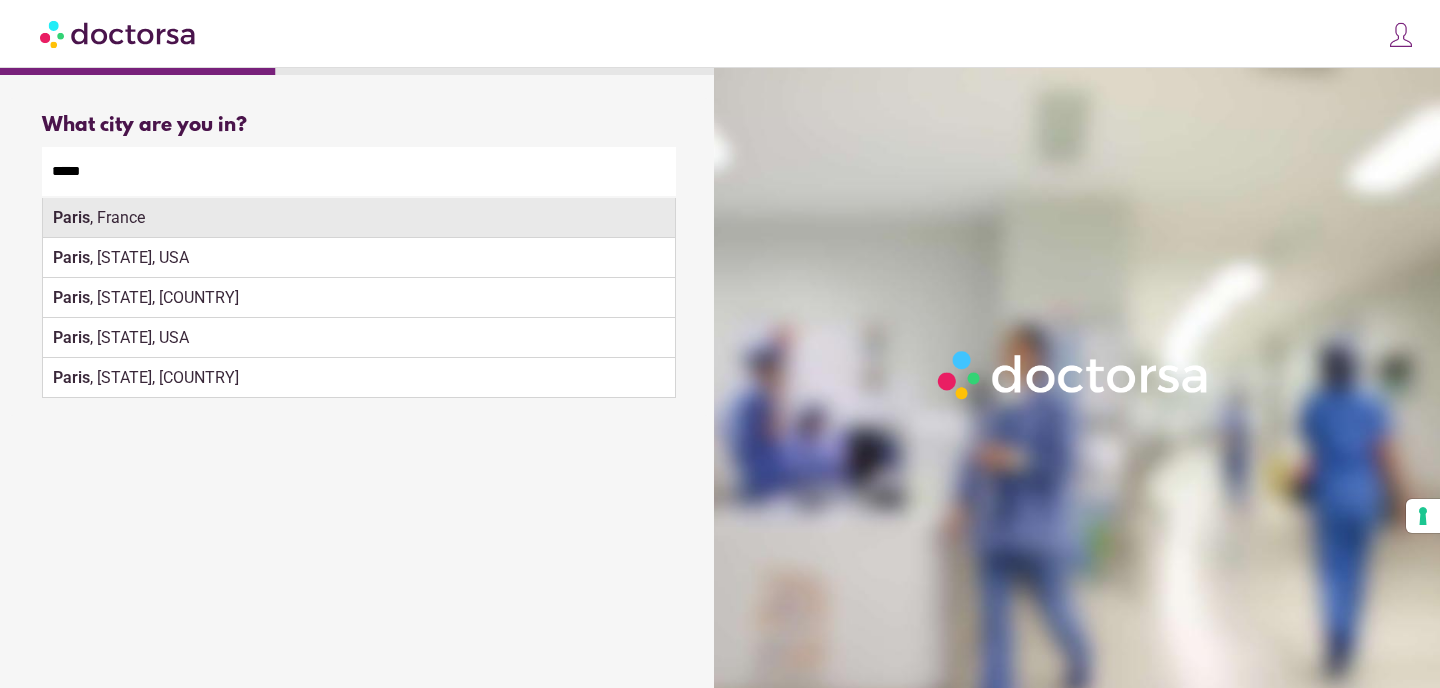 click on "[CITY], [COUNTRY]" at bounding box center [359, 218] 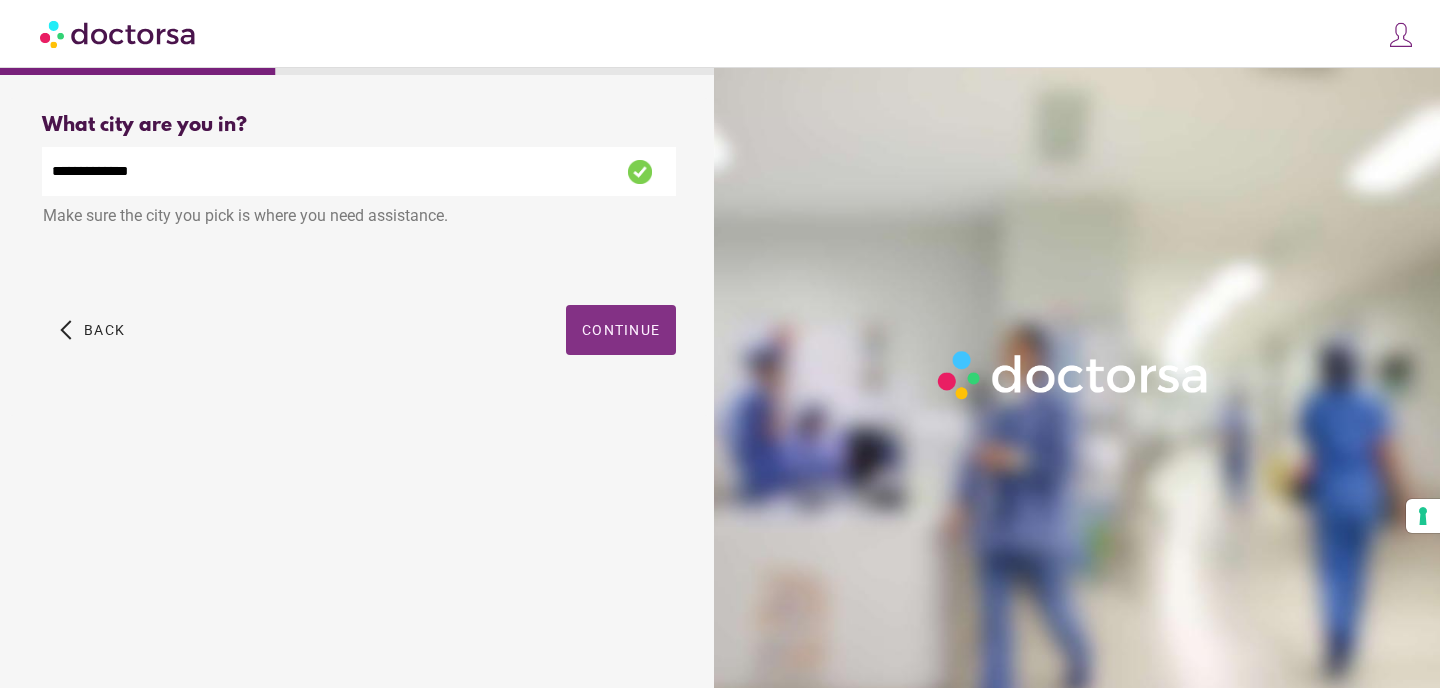click at bounding box center [621, 330] 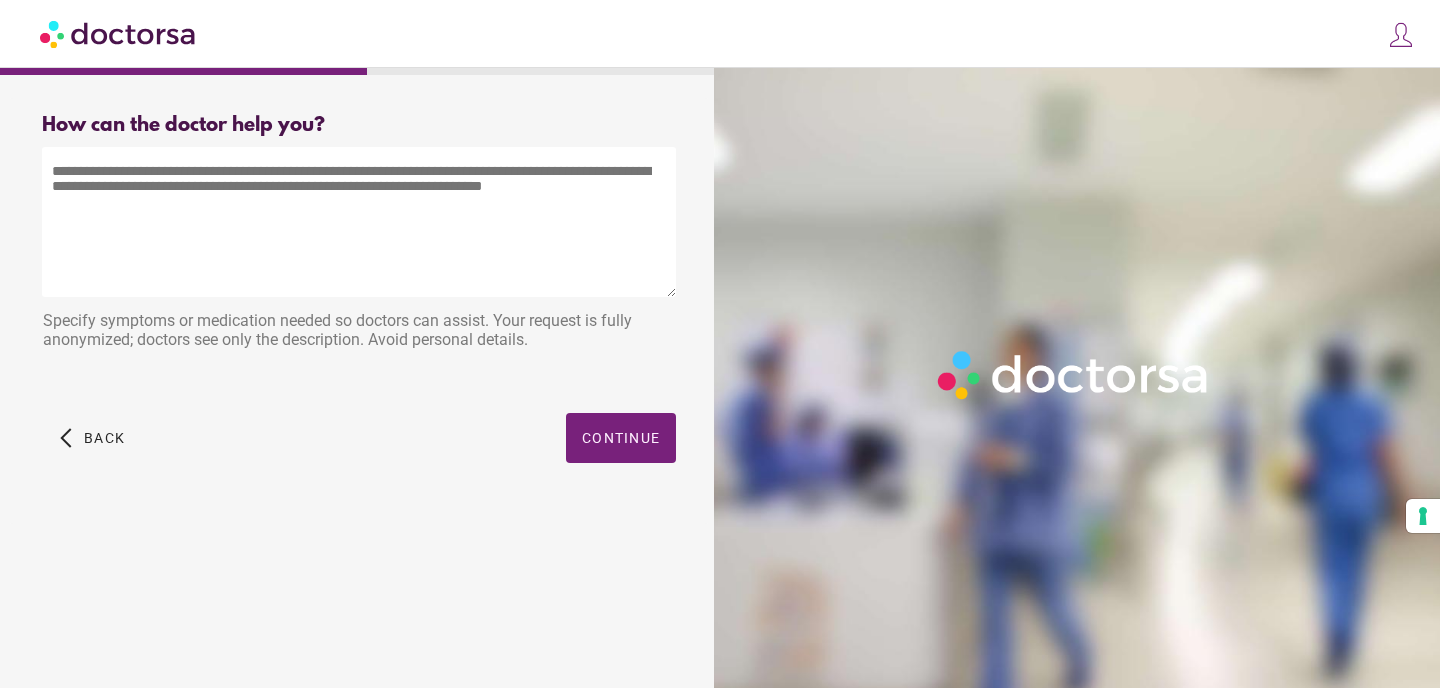 click at bounding box center (359, 222) 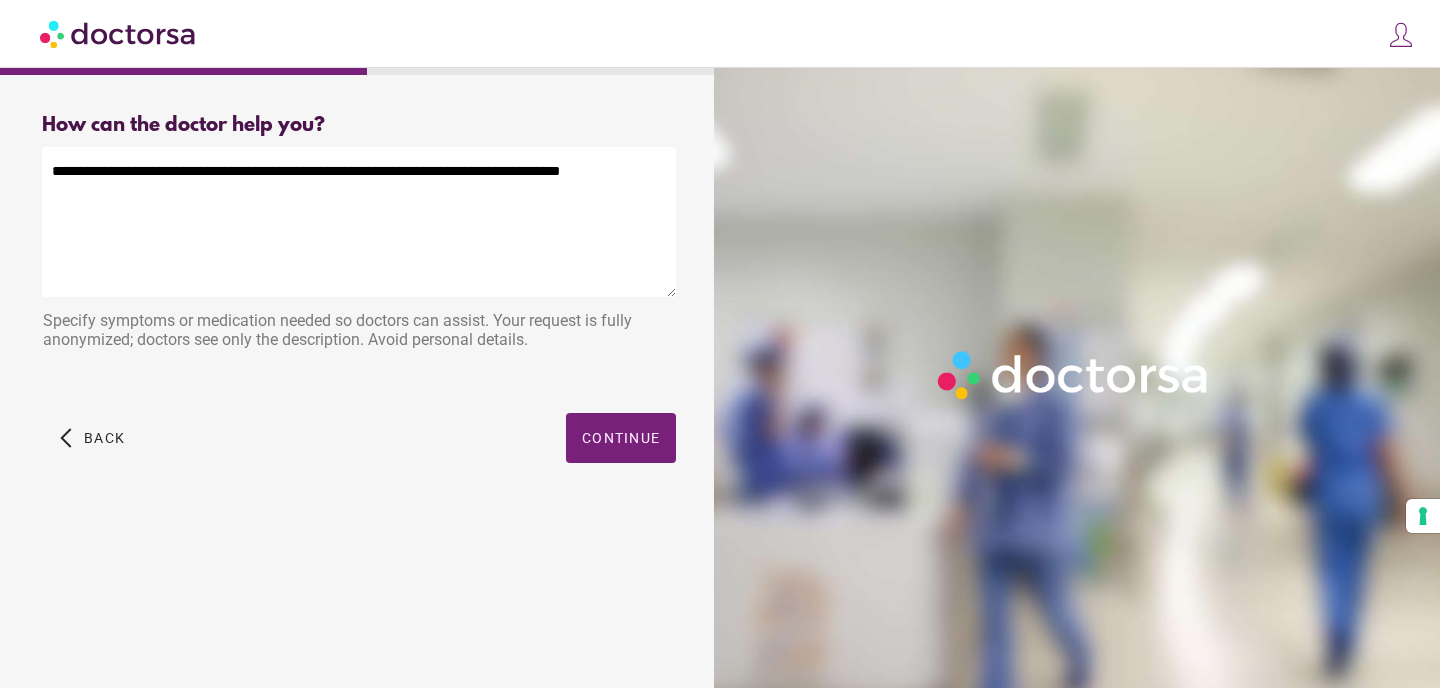 click on "**********" at bounding box center (359, 222) 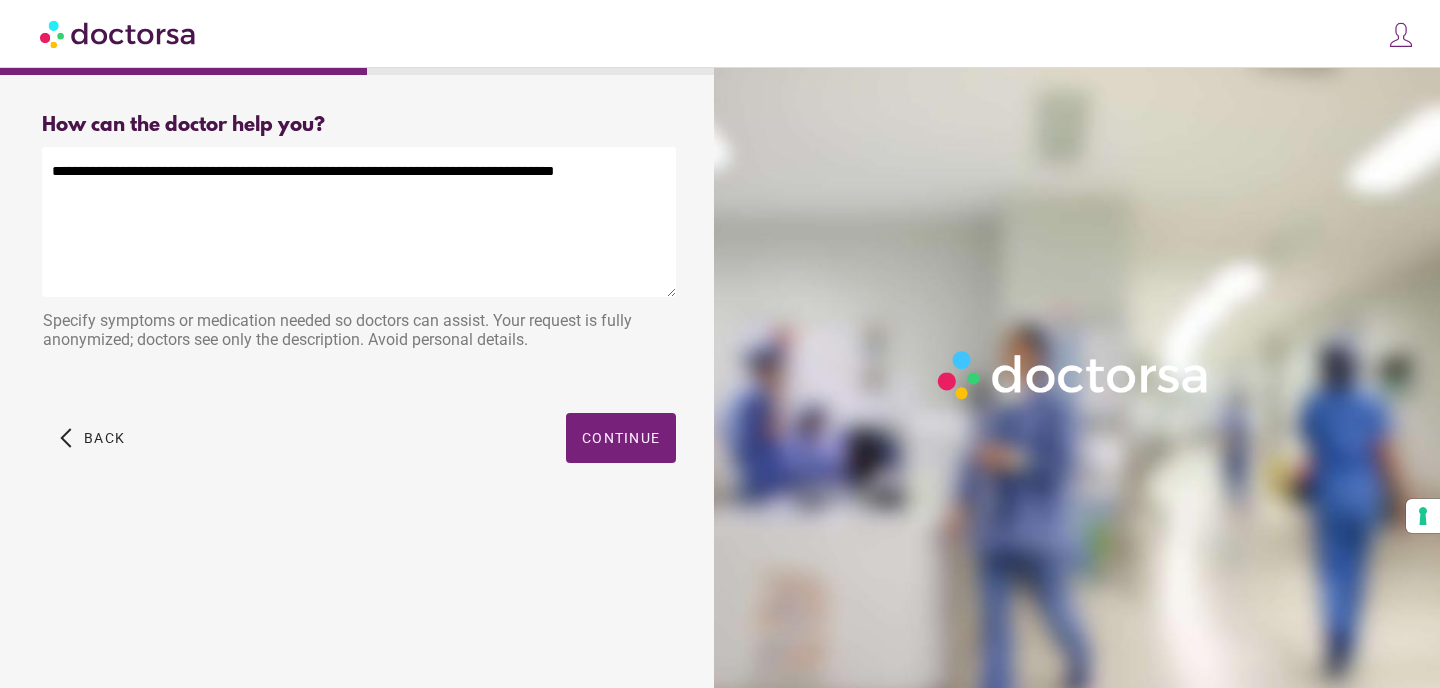 click on "**********" at bounding box center [359, 222] 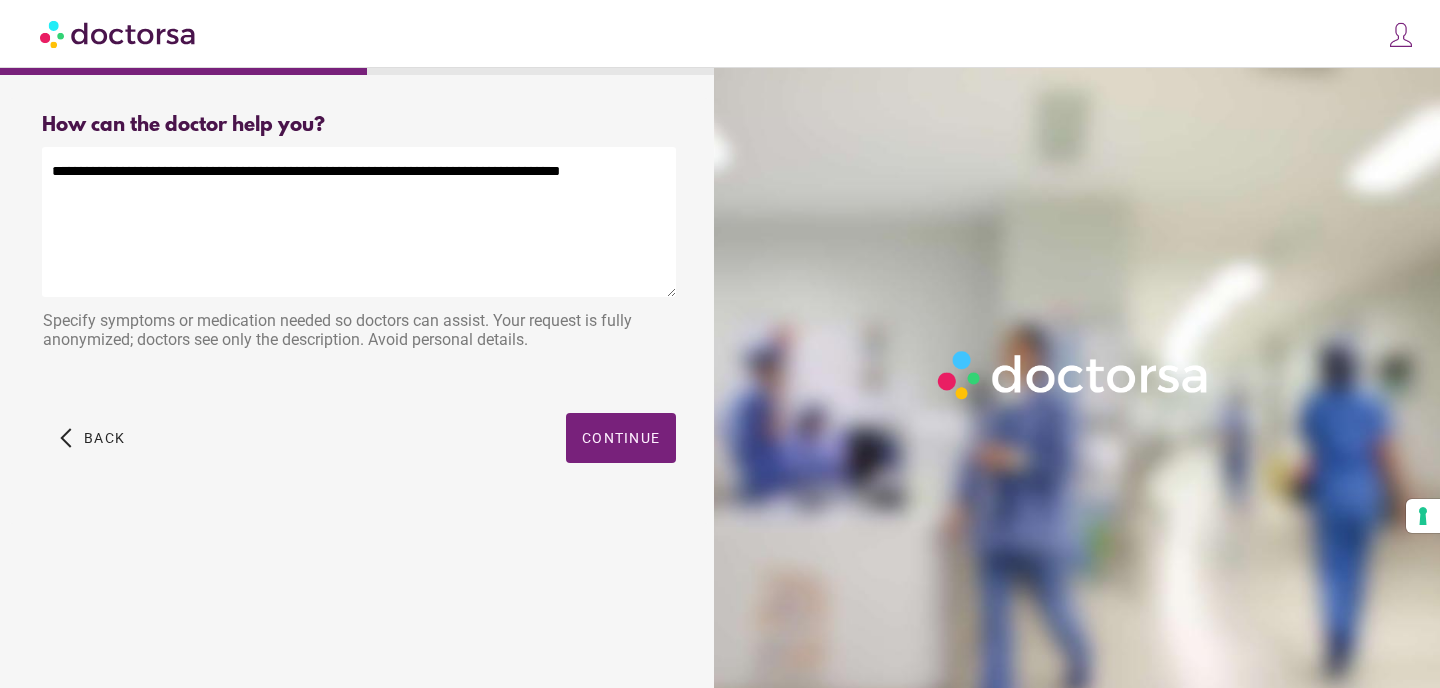 click on "**********" at bounding box center [359, 222] 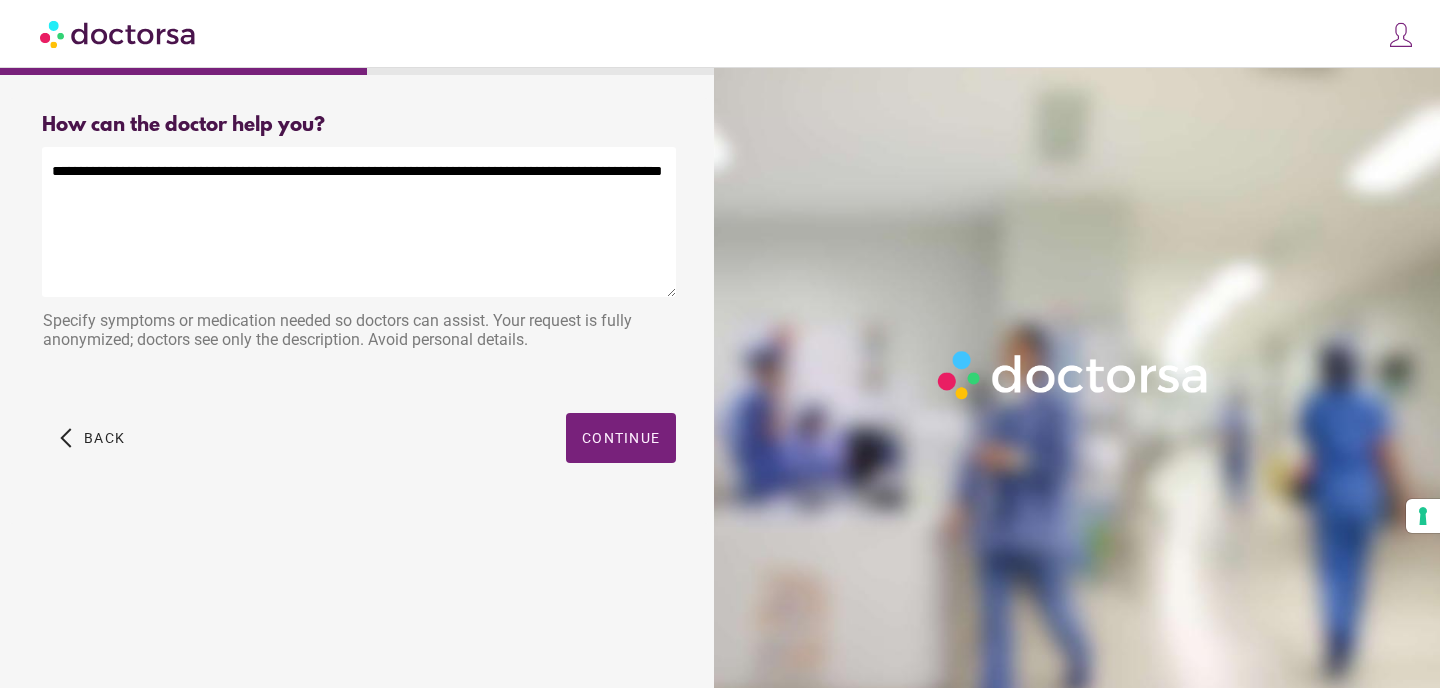 paste on "**********" 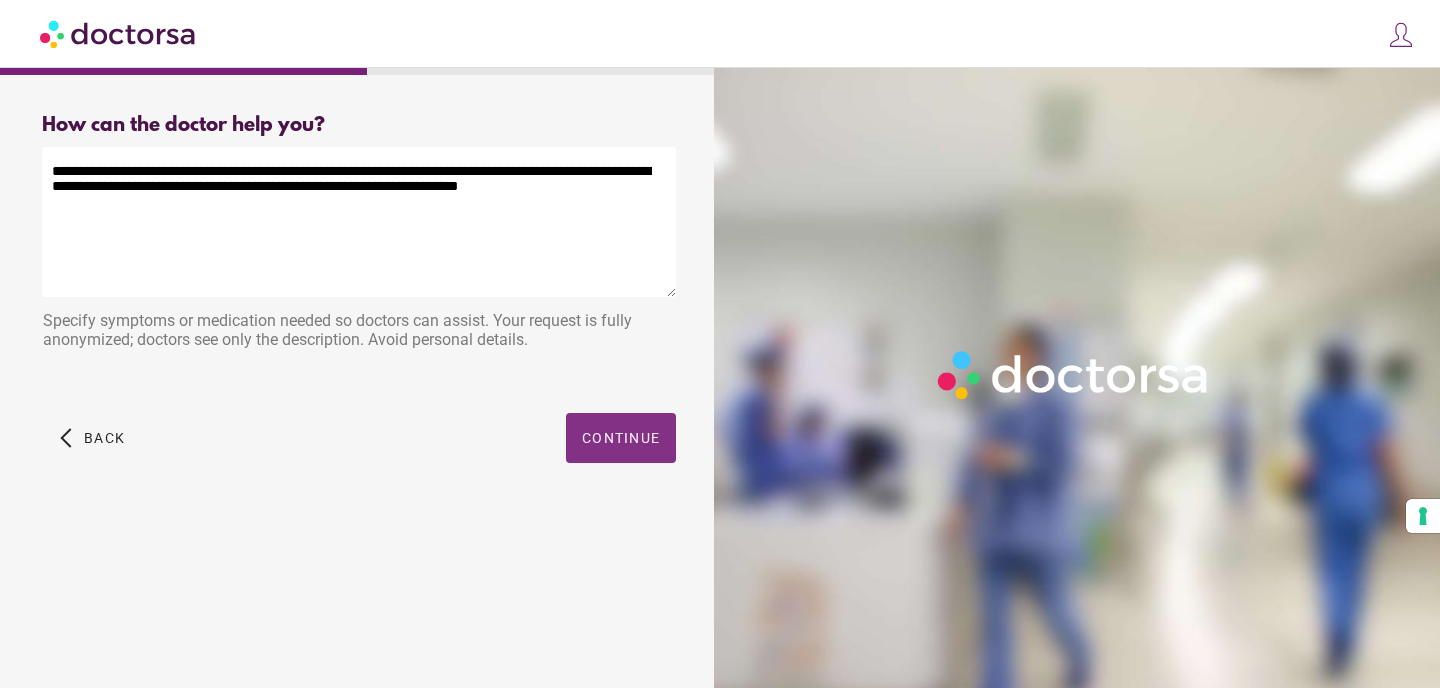 type on "**********" 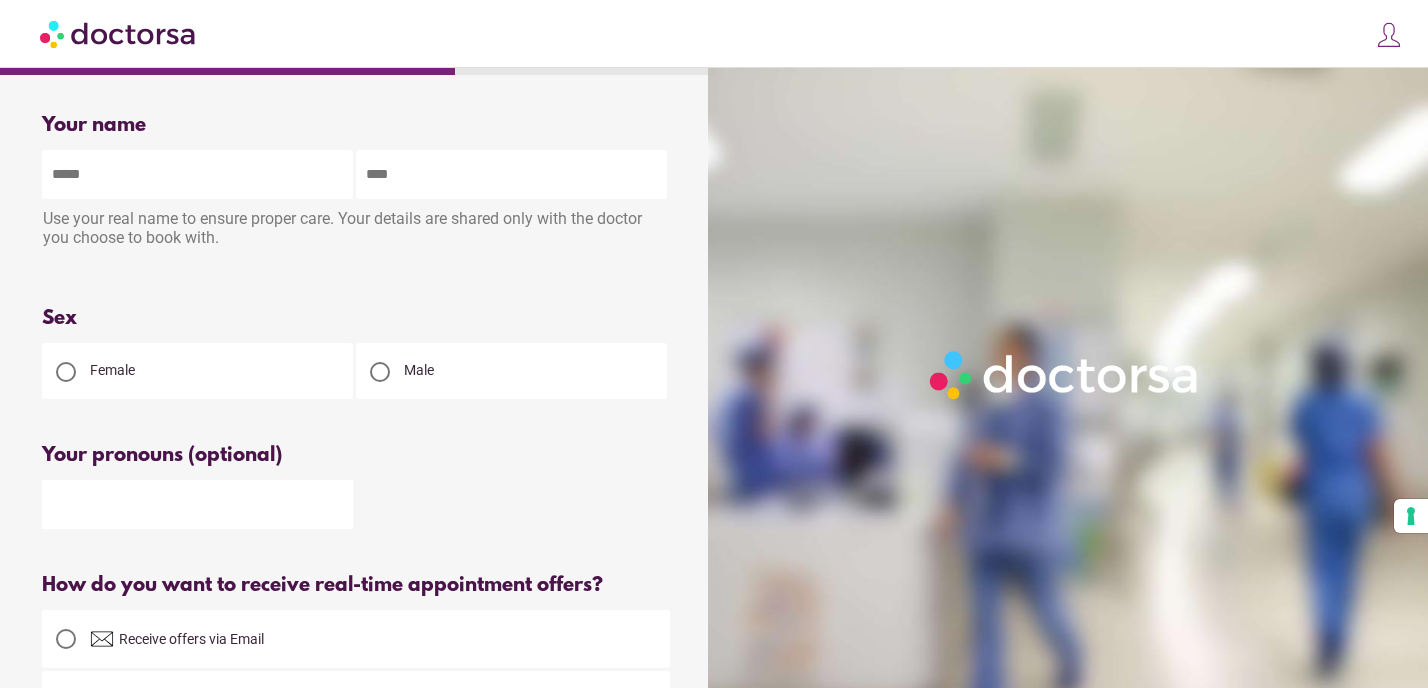 click at bounding box center (197, 174) 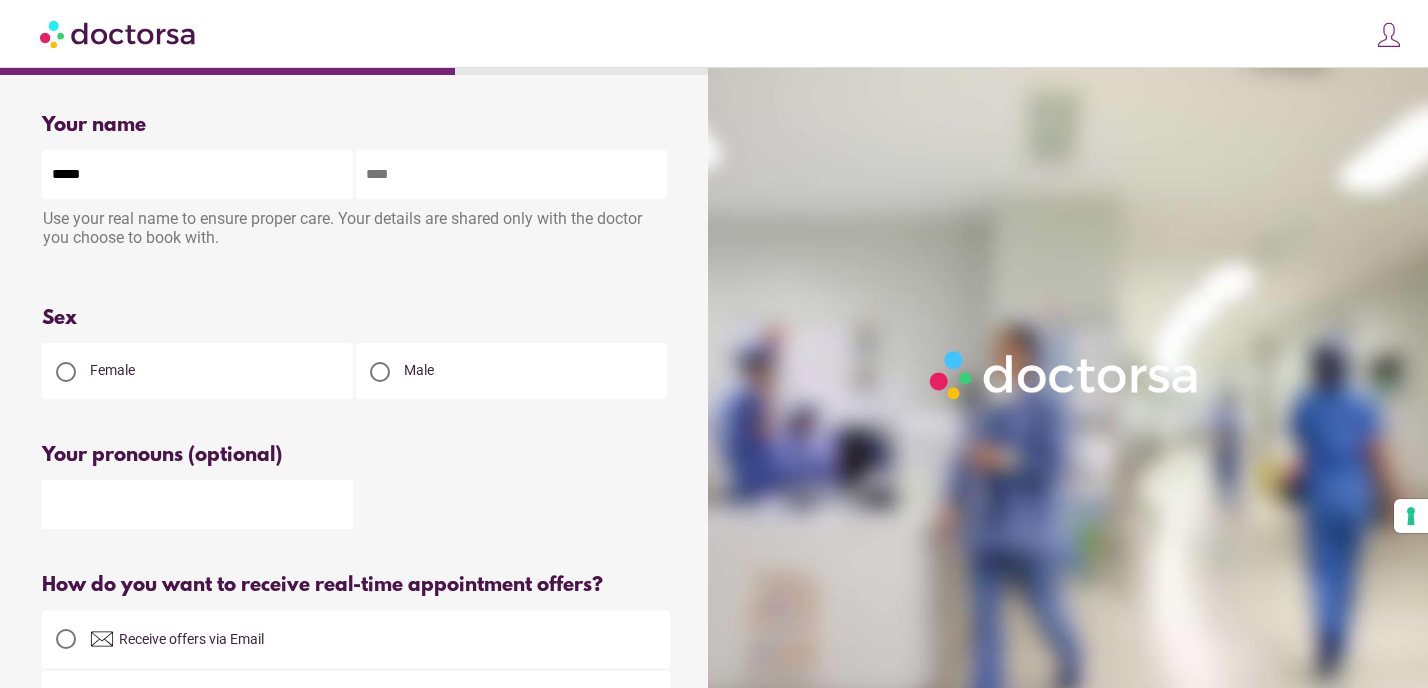 type on "*****" 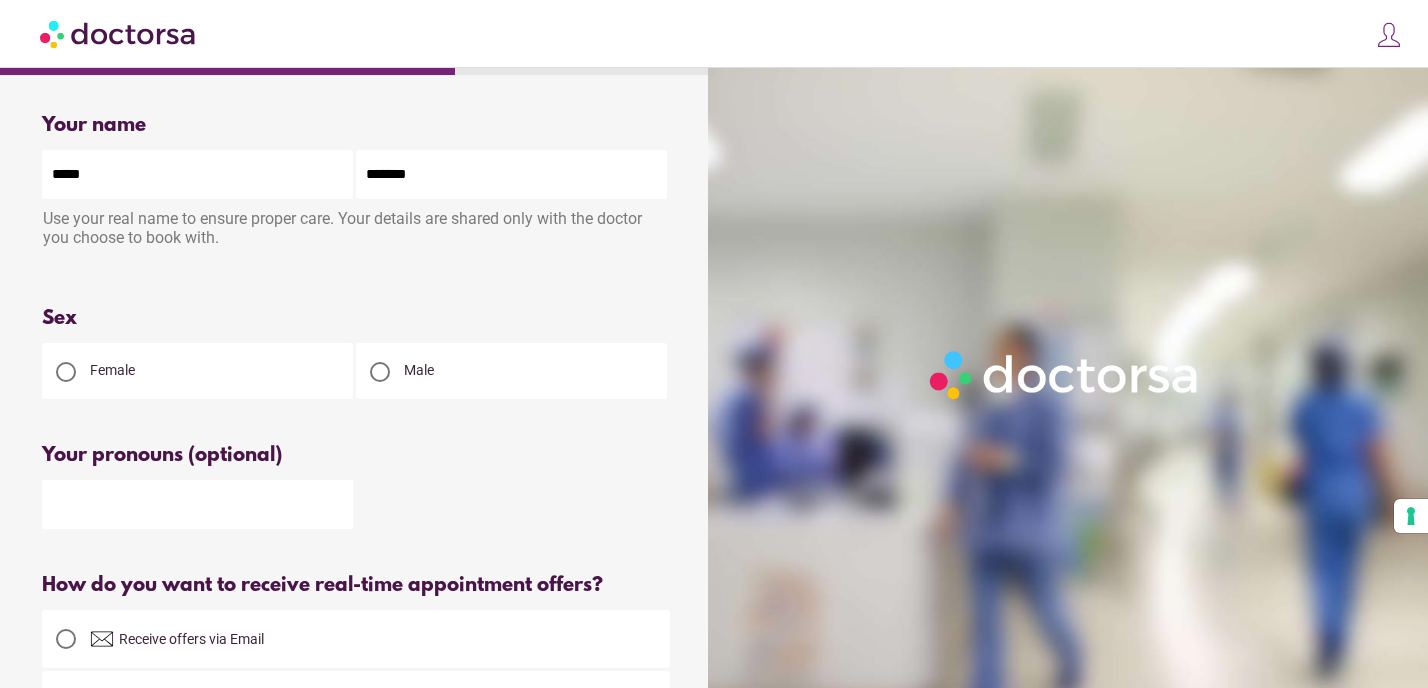 type on "*******" 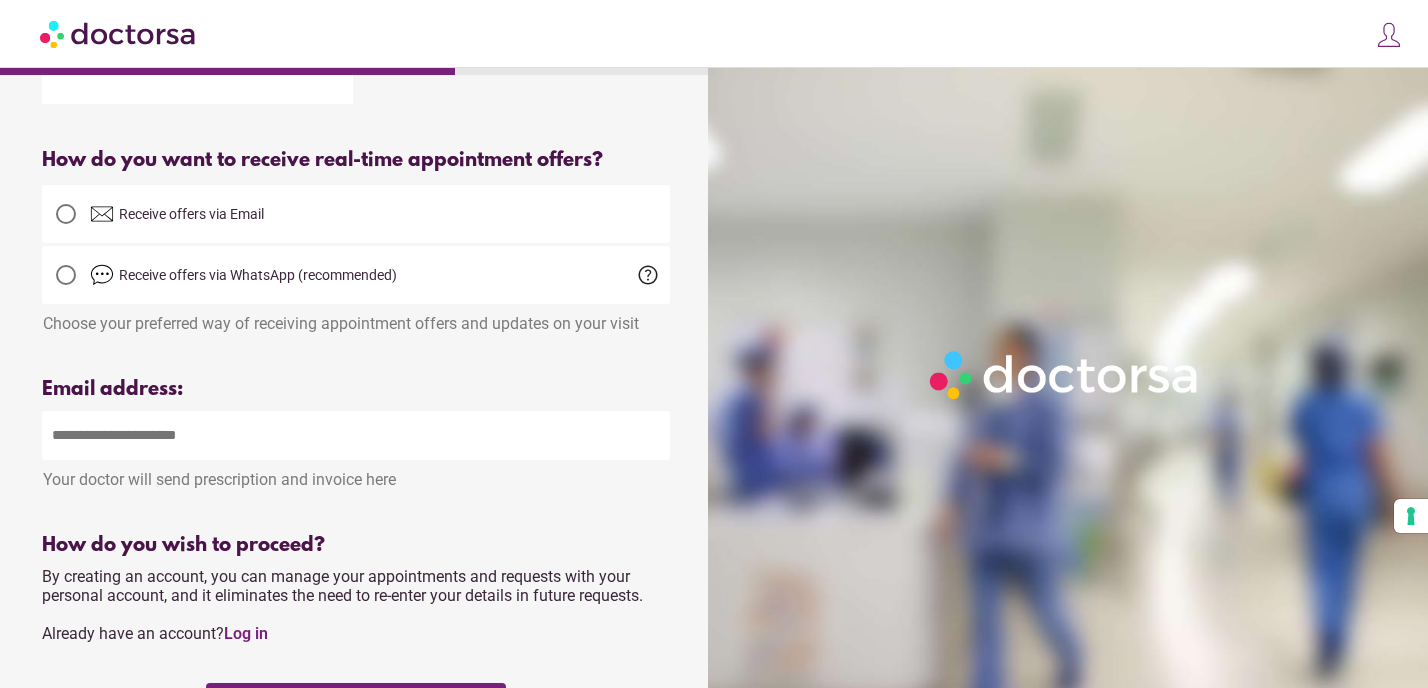 scroll, scrollTop: 430, scrollLeft: 0, axis: vertical 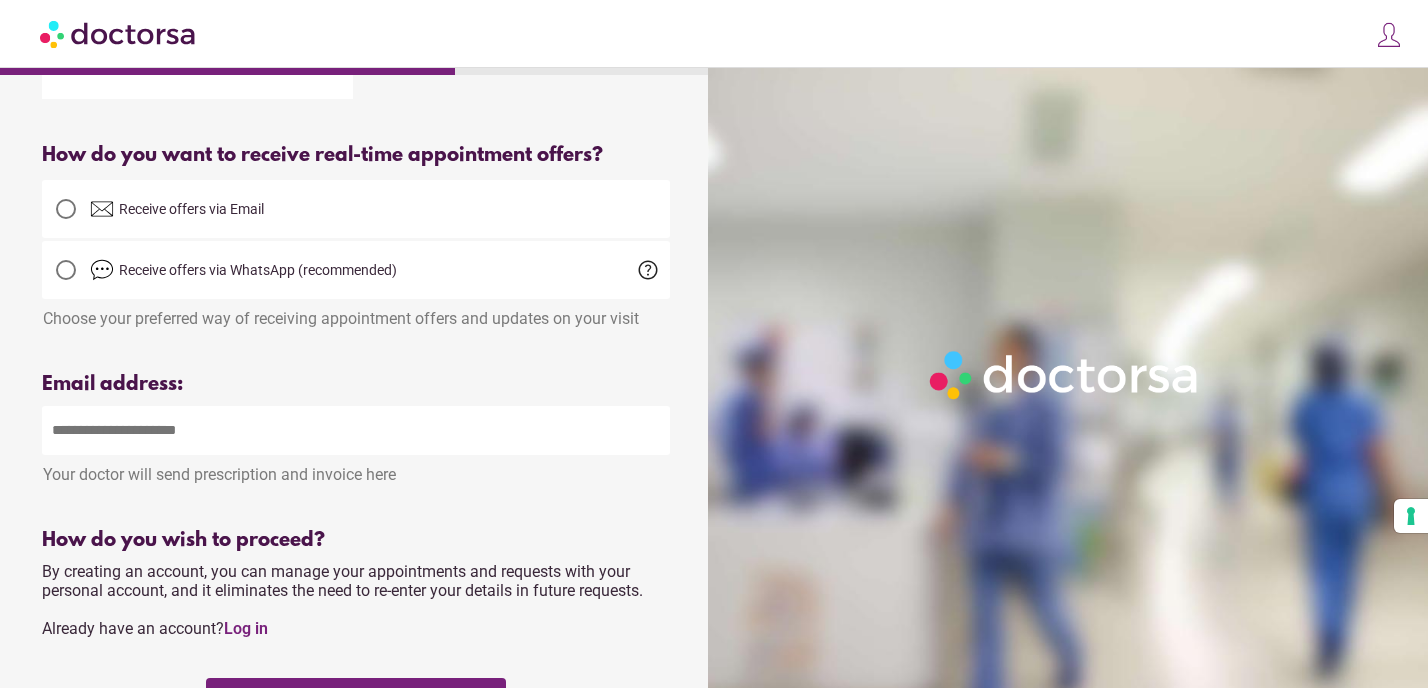 click at bounding box center (356, 430) 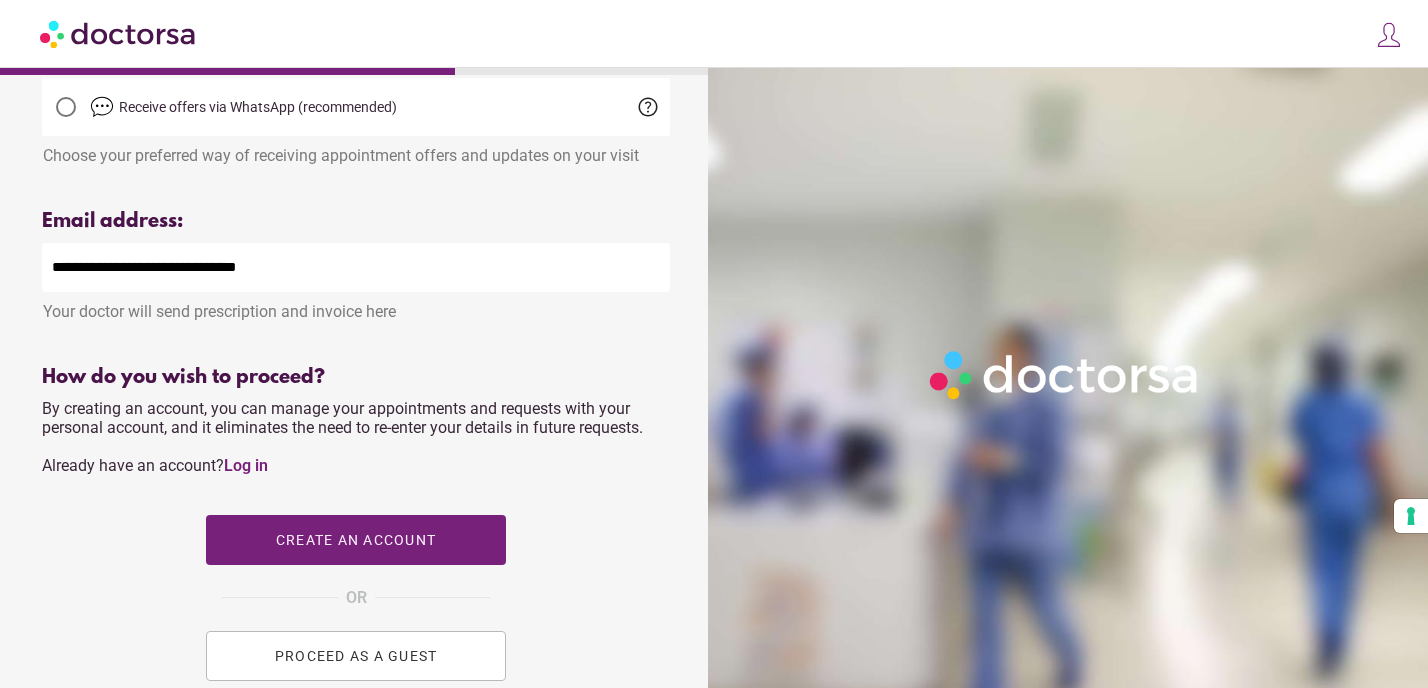 scroll, scrollTop: 632, scrollLeft: 0, axis: vertical 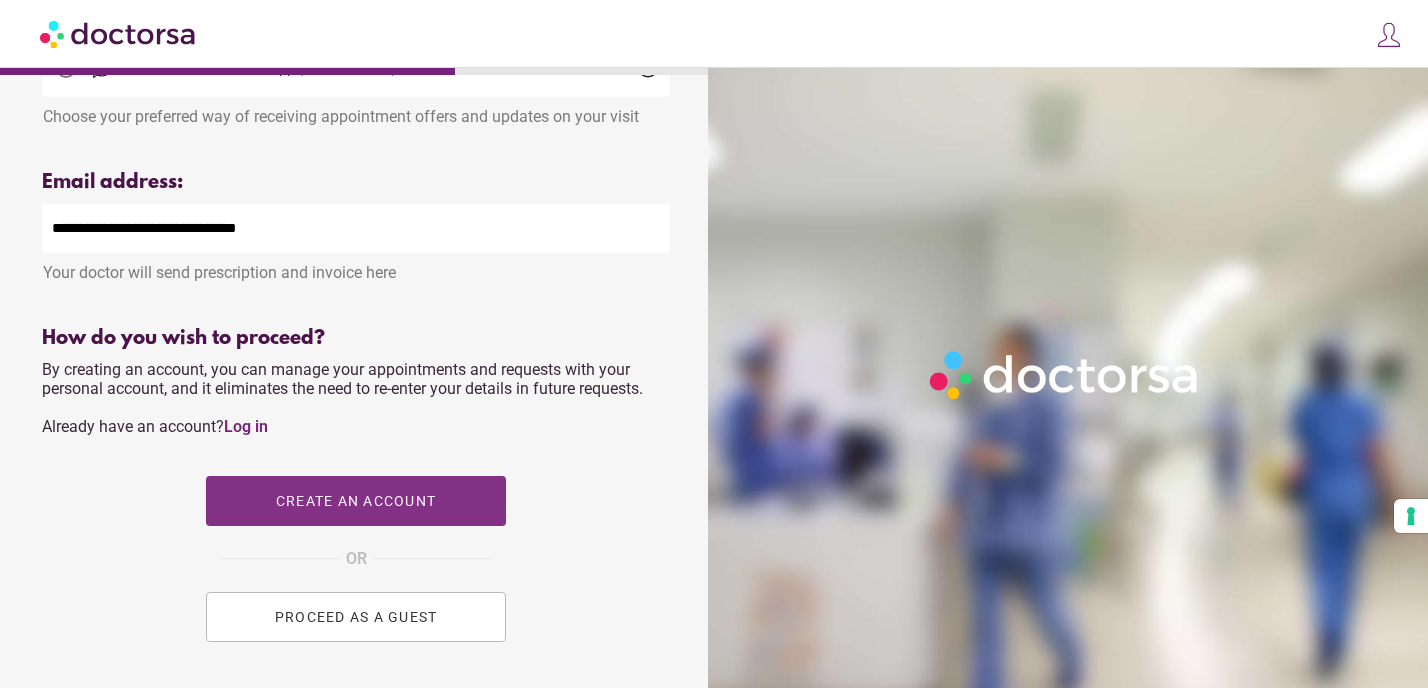type on "**********" 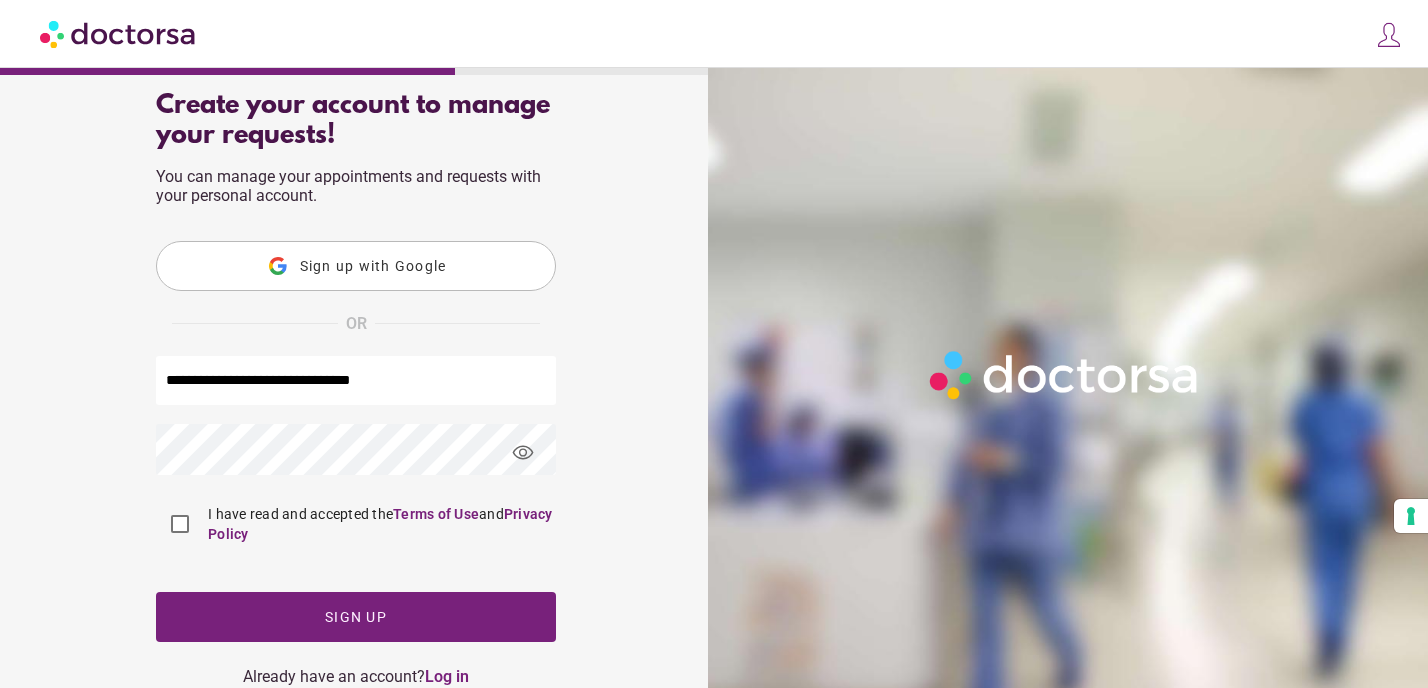 scroll, scrollTop: 74, scrollLeft: 0, axis: vertical 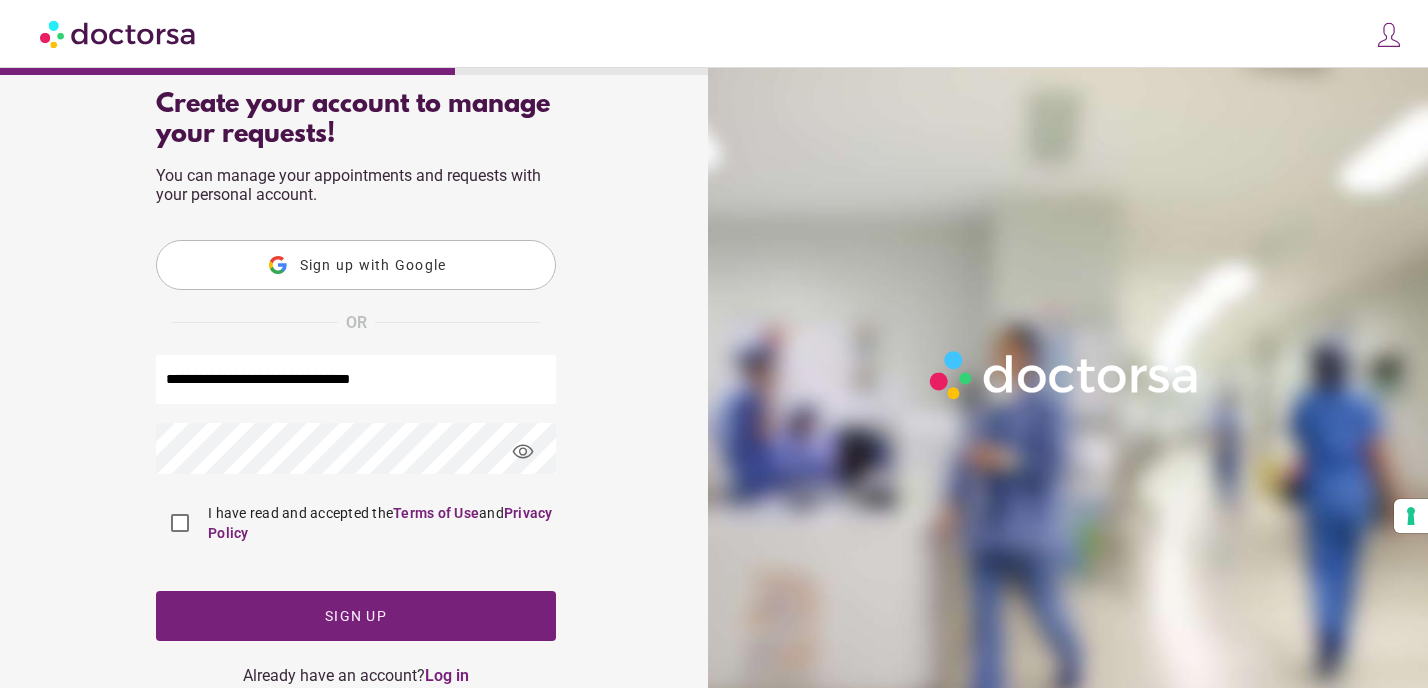 click on "visibility" at bounding box center [523, 452] 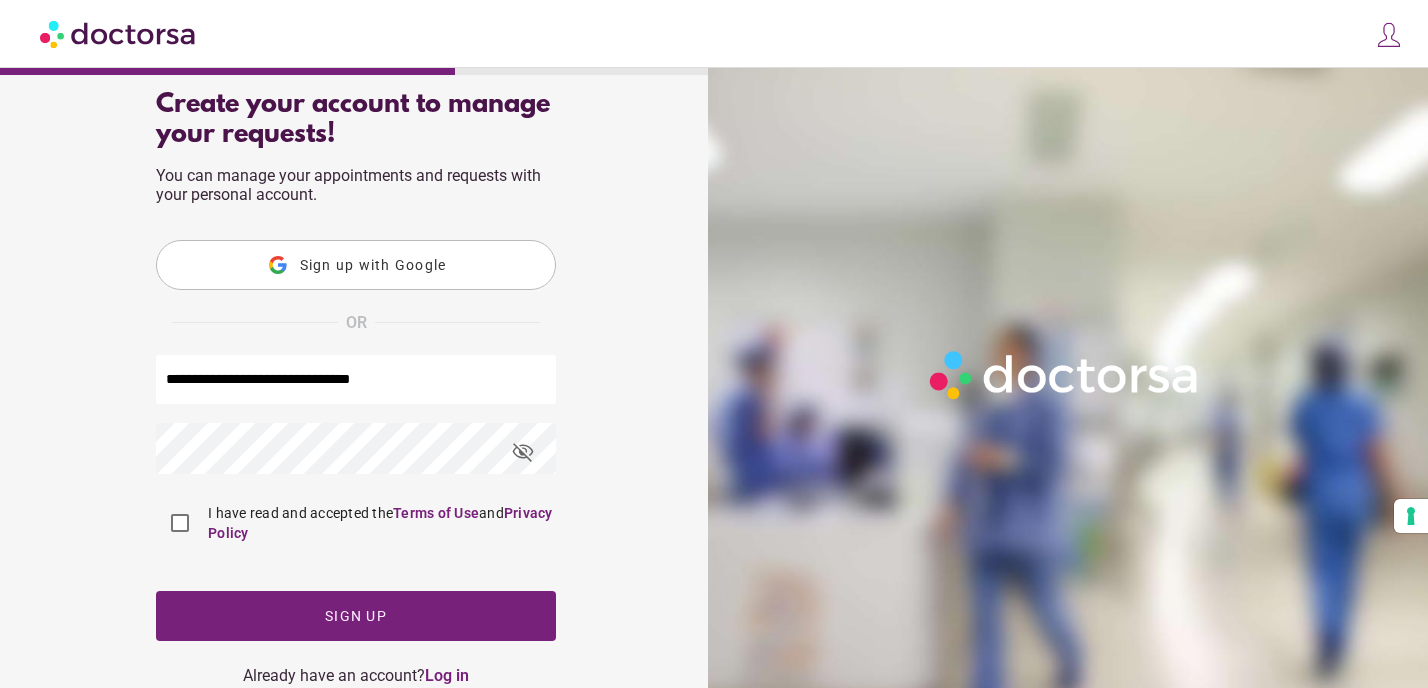 click on "visibility_off" at bounding box center (523, 452) 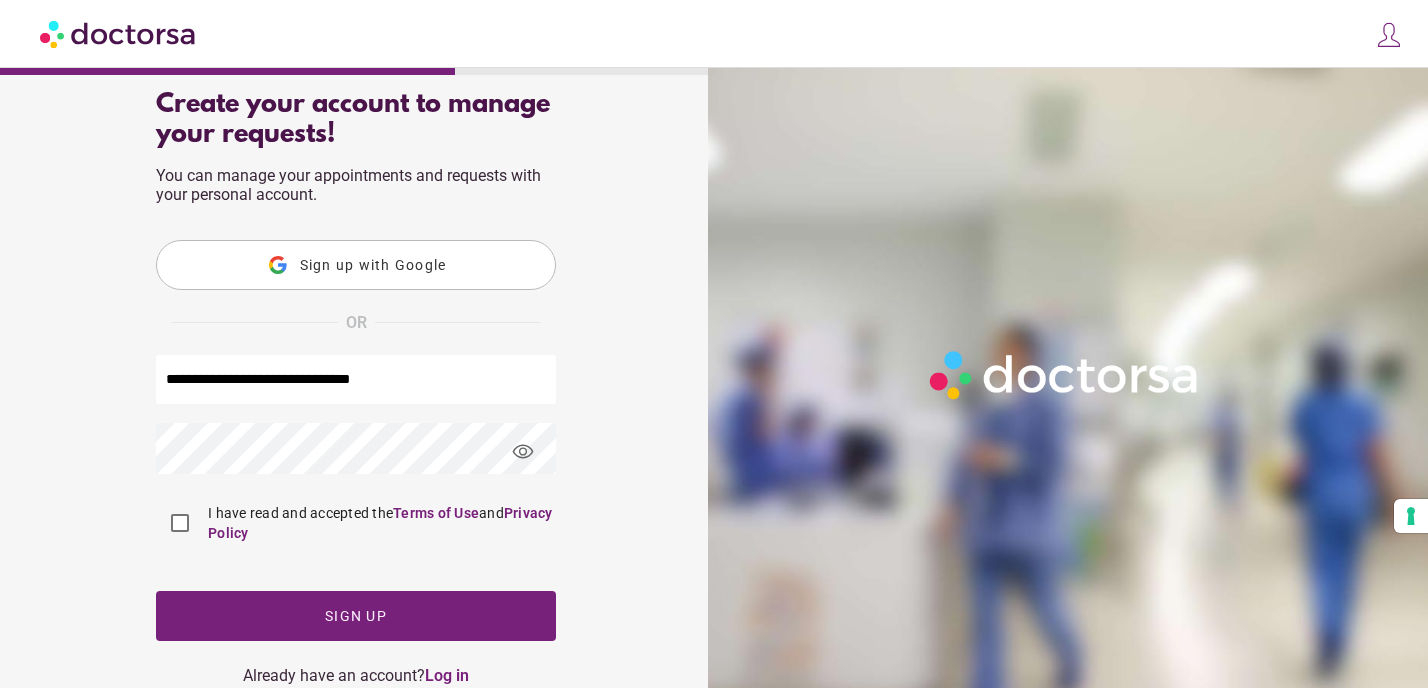 click on "visibility" at bounding box center (523, 452) 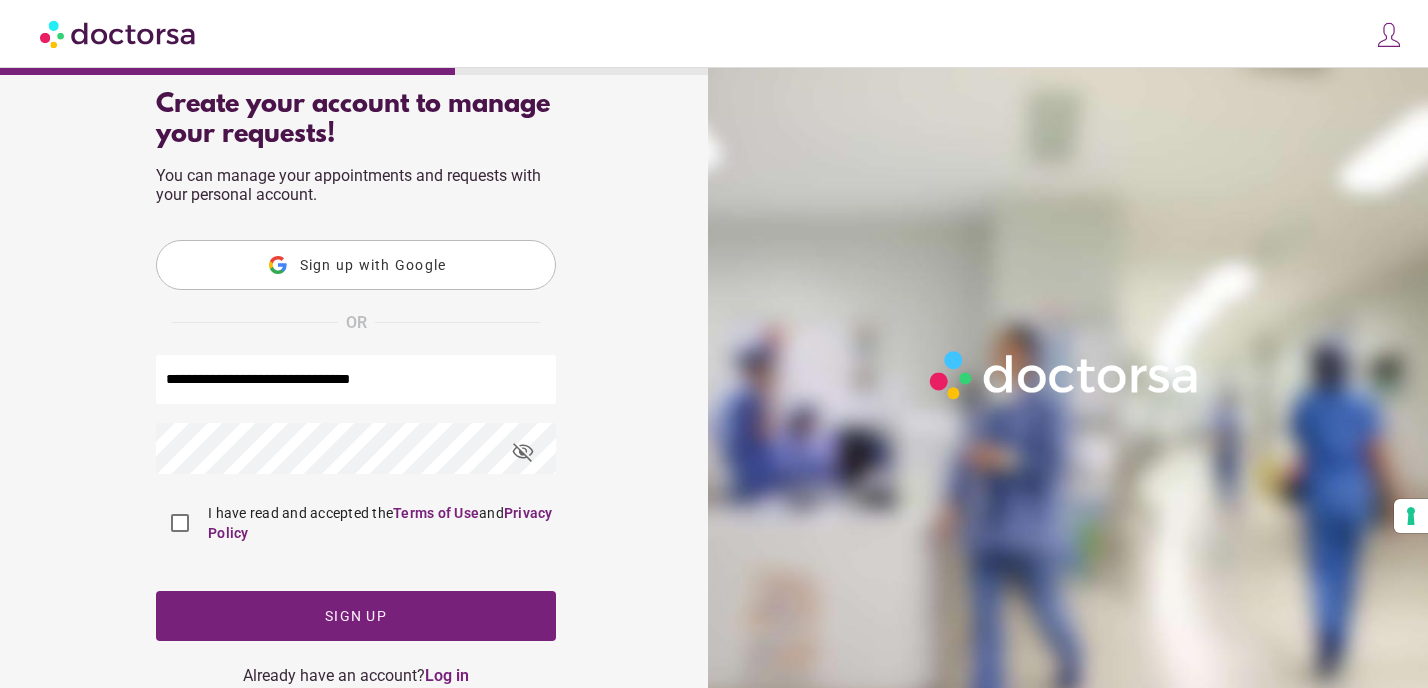 click on "**********" at bounding box center [356, 445] 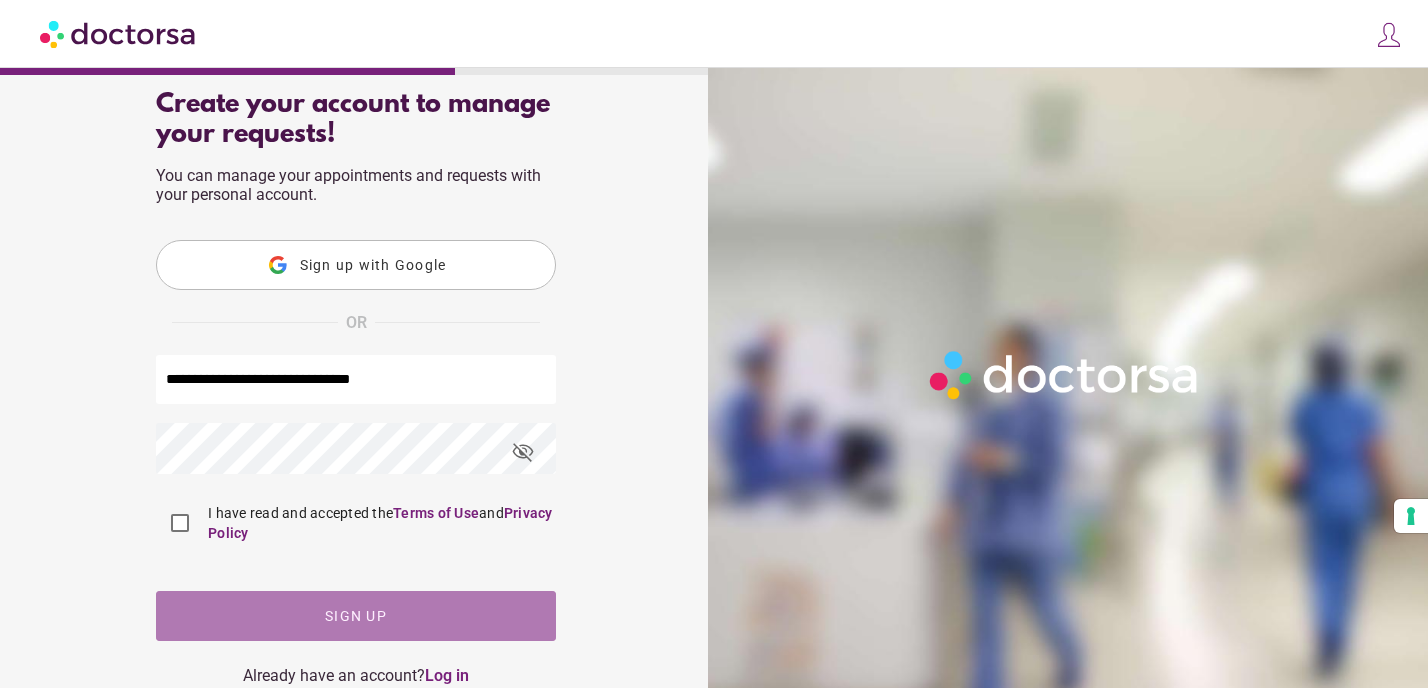 click on "Sign up" at bounding box center [356, 616] 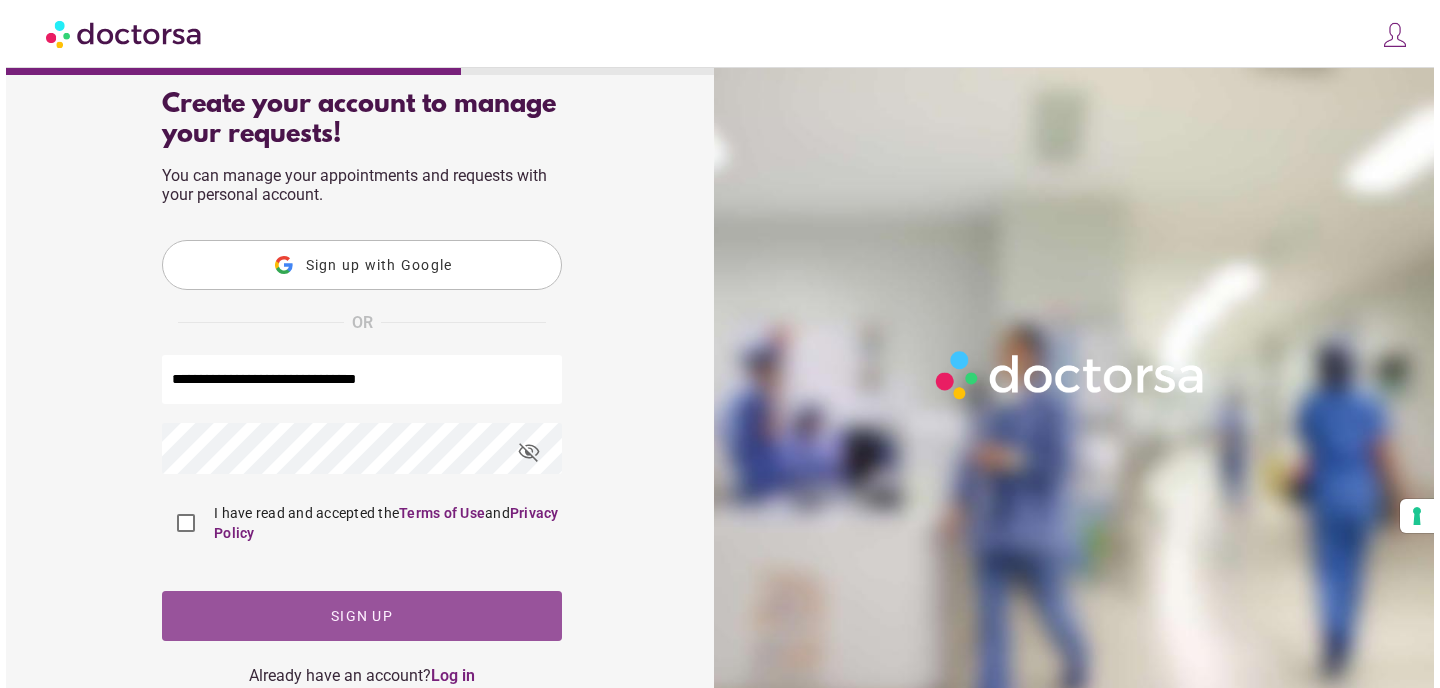 scroll, scrollTop: 0, scrollLeft: 0, axis: both 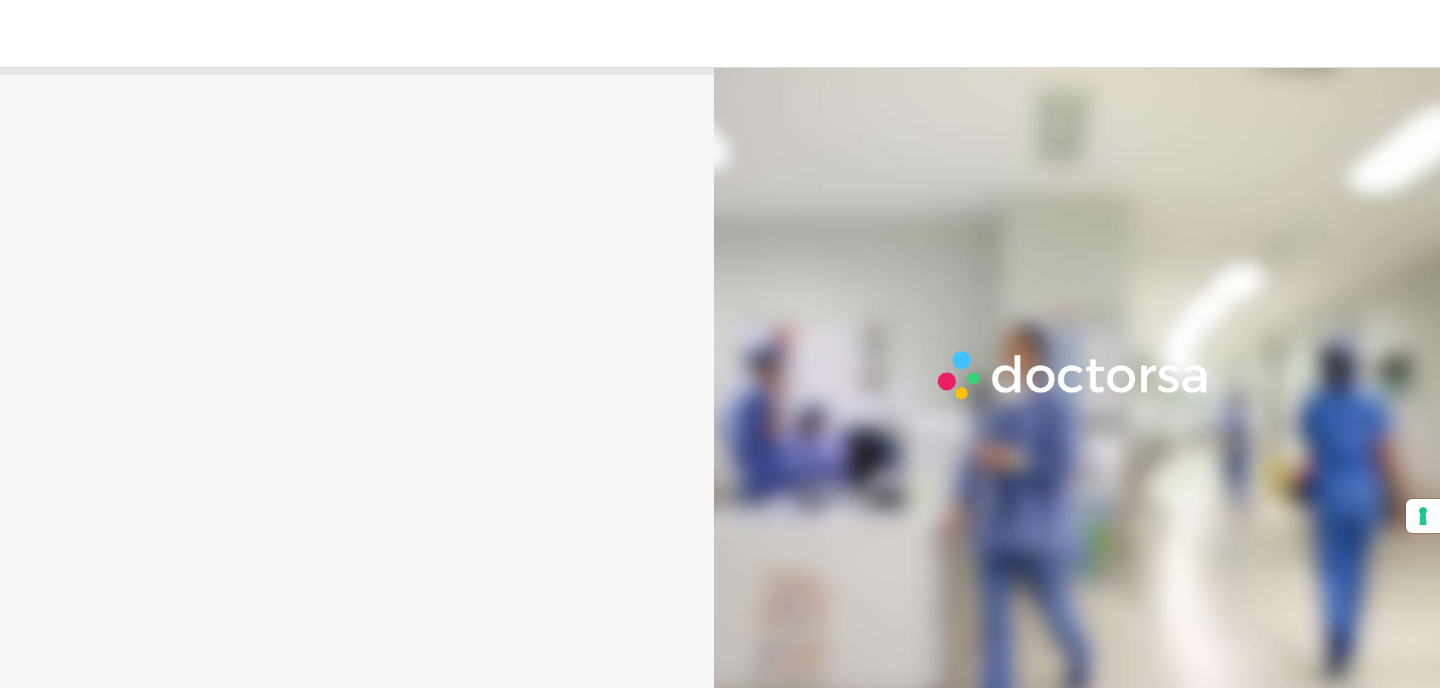 type on "*****" 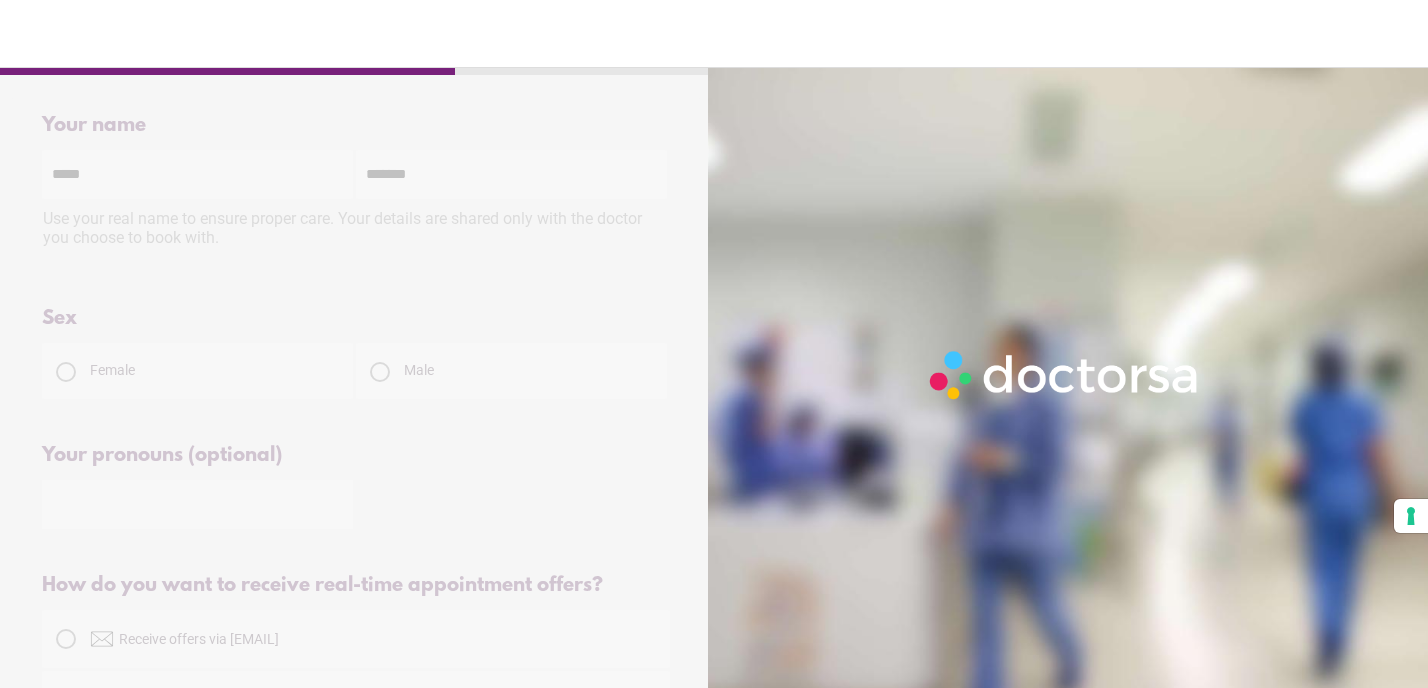 scroll, scrollTop: 0, scrollLeft: 0, axis: both 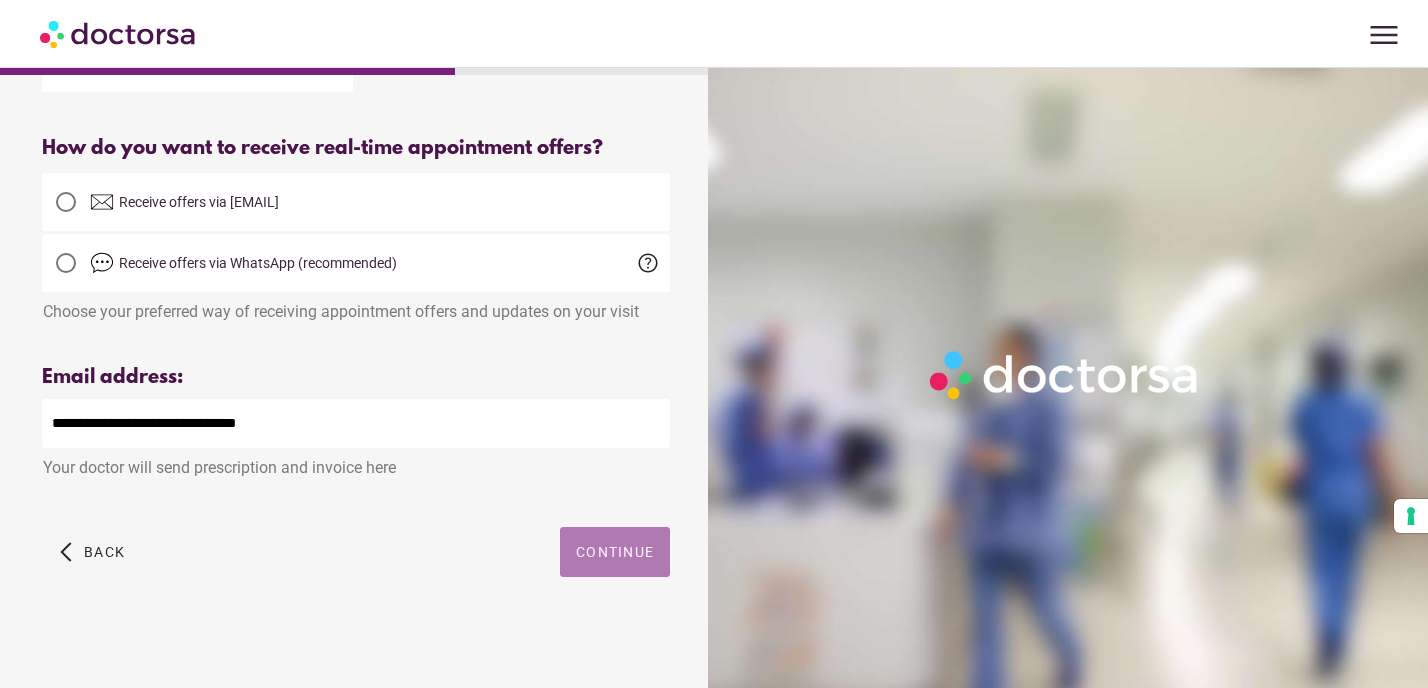click on "Continue" at bounding box center (615, 552) 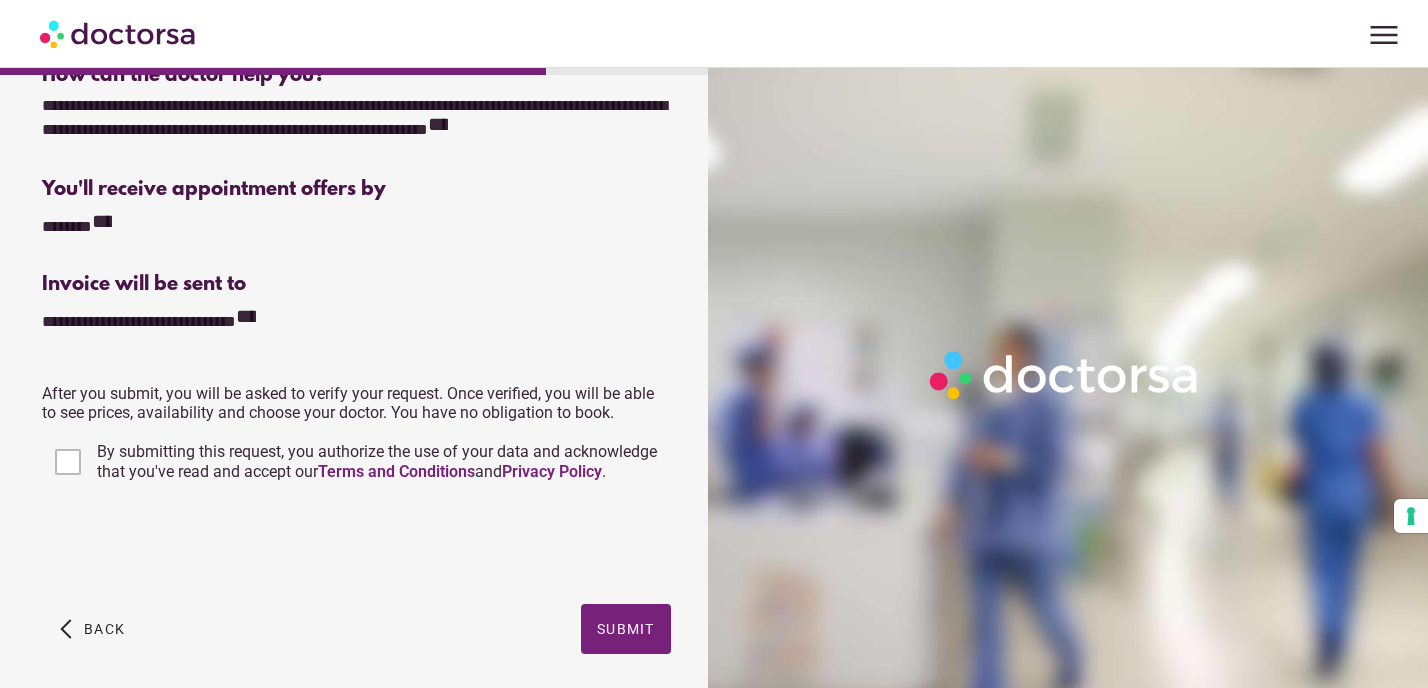 scroll, scrollTop: 404, scrollLeft: 0, axis: vertical 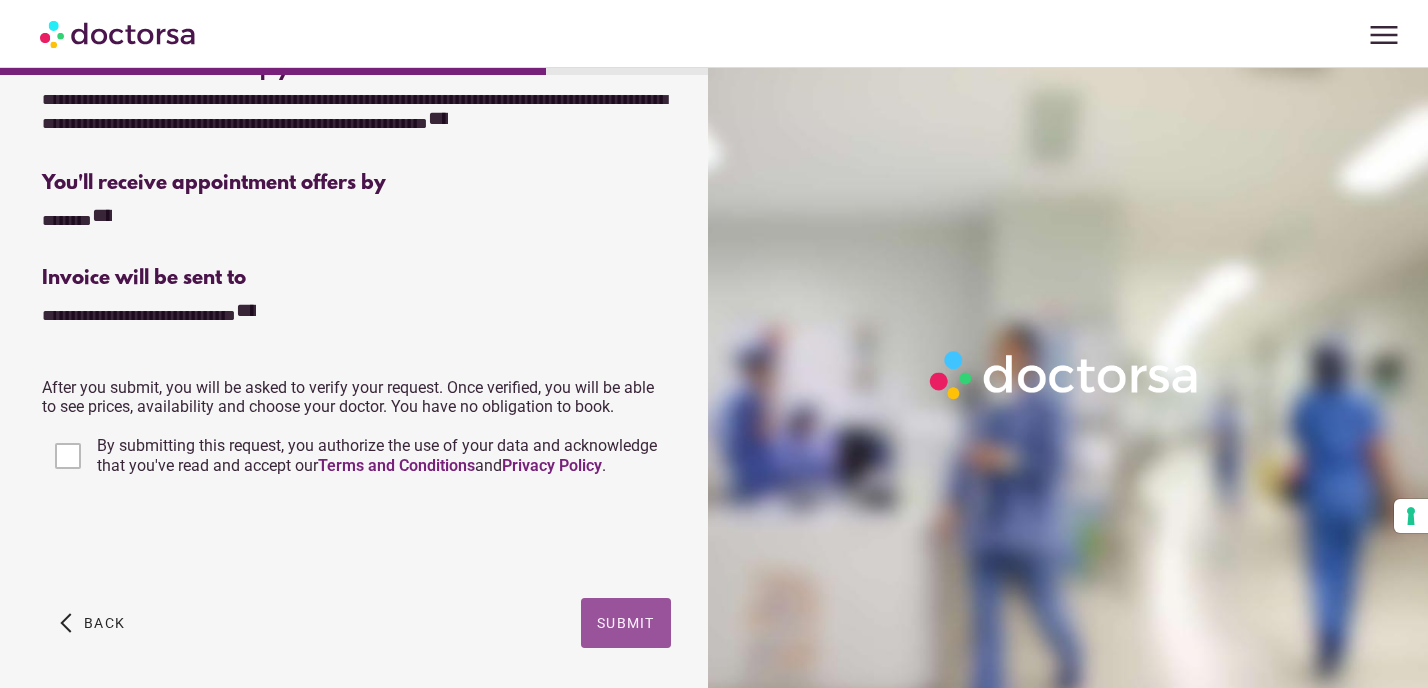 click on "Submit" at bounding box center (626, 623) 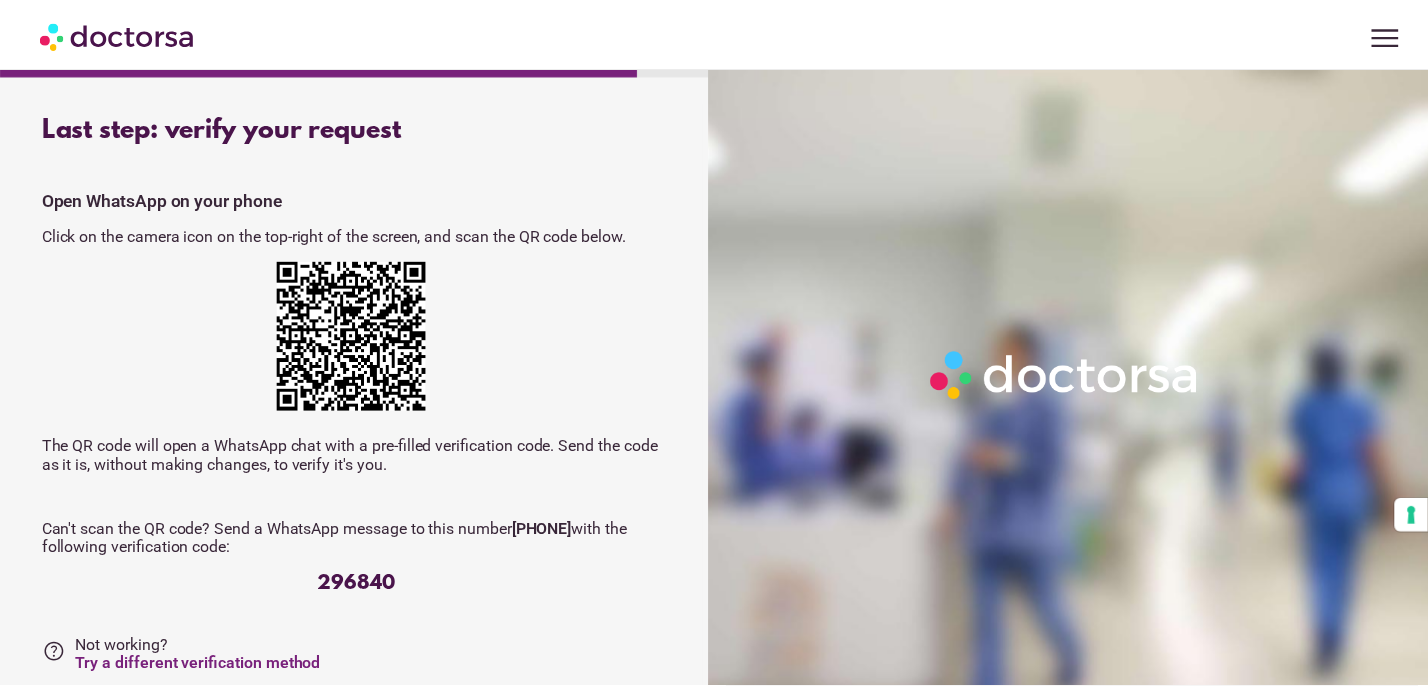 scroll, scrollTop: 0, scrollLeft: 0, axis: both 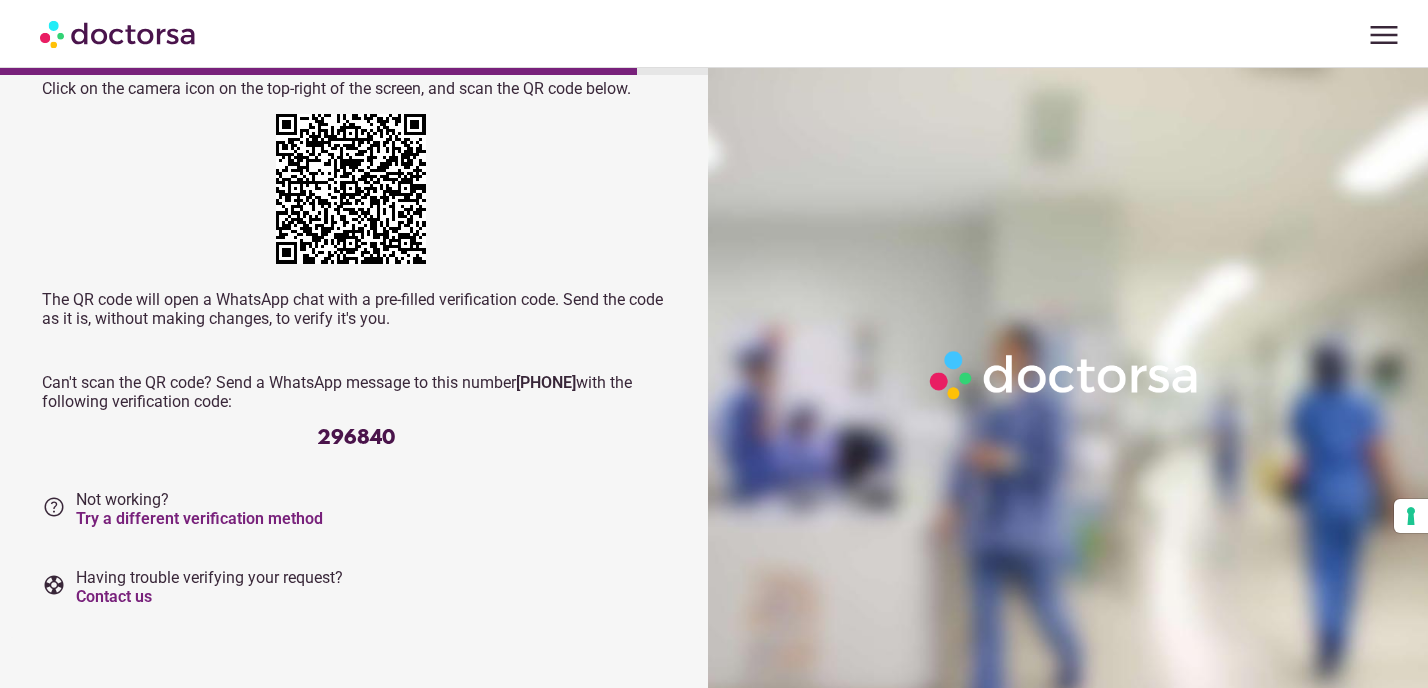 click on "296840" at bounding box center [356, 438] 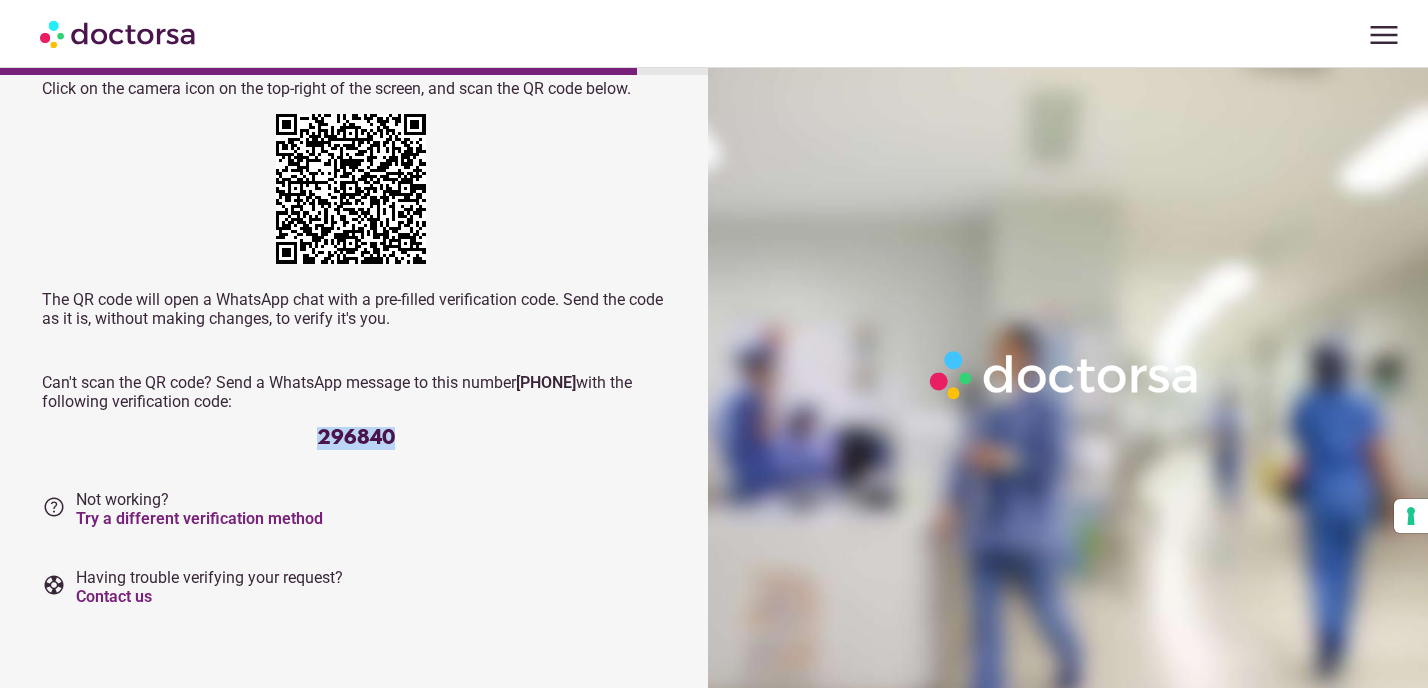 click on "296840" at bounding box center (356, 438) 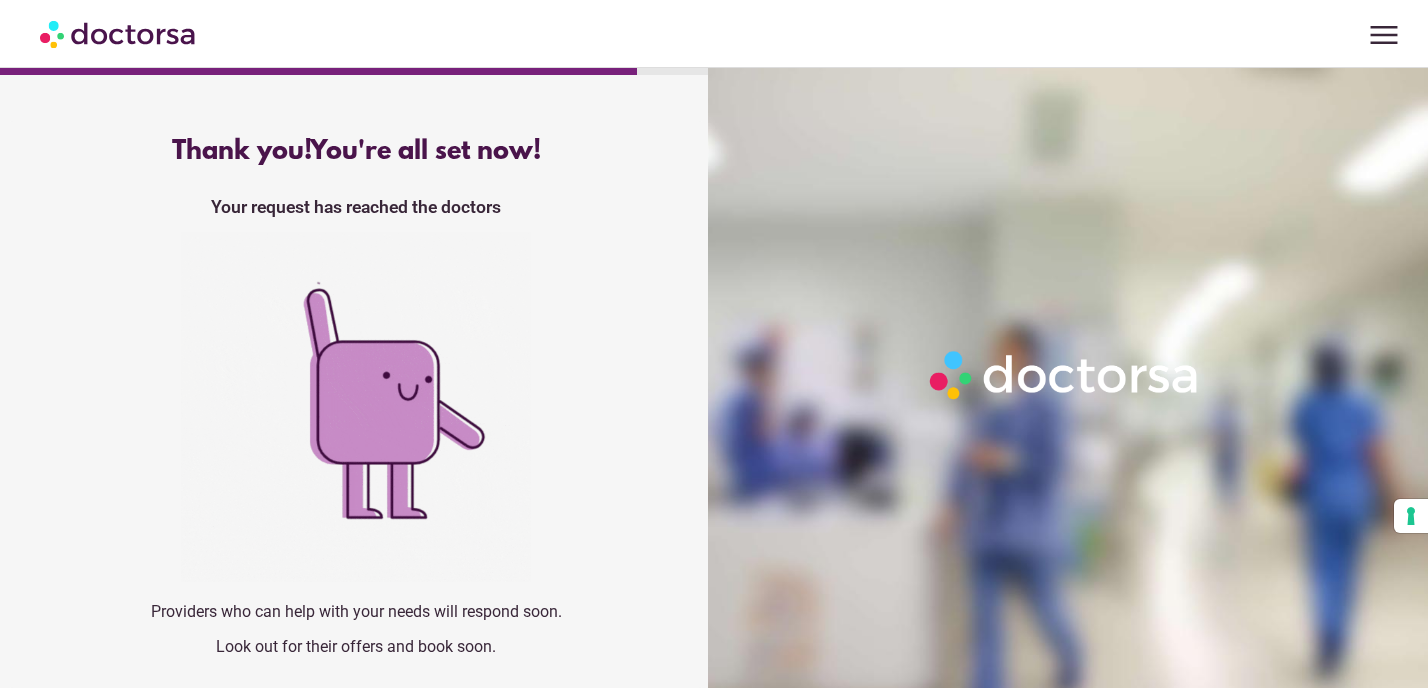 scroll, scrollTop: 0, scrollLeft: 0, axis: both 